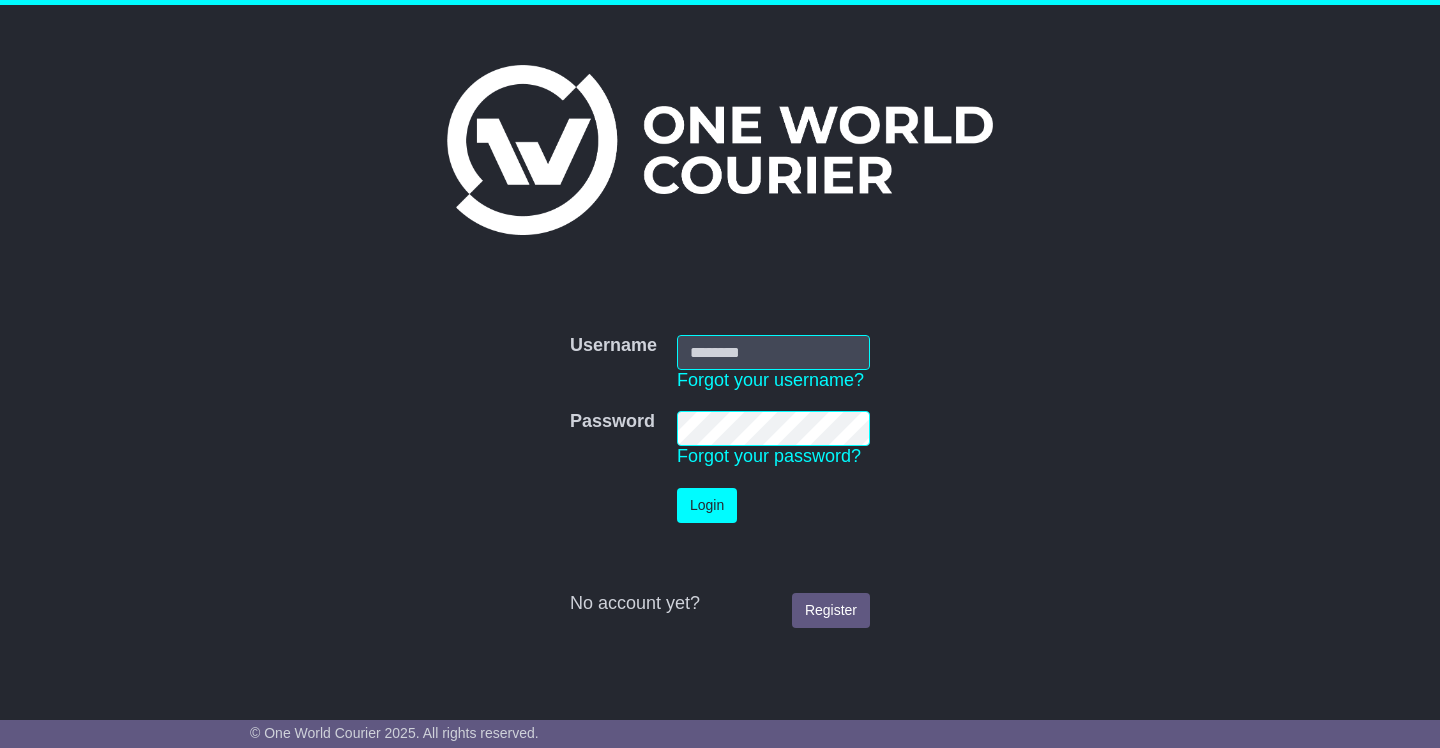 scroll, scrollTop: 0, scrollLeft: 0, axis: both 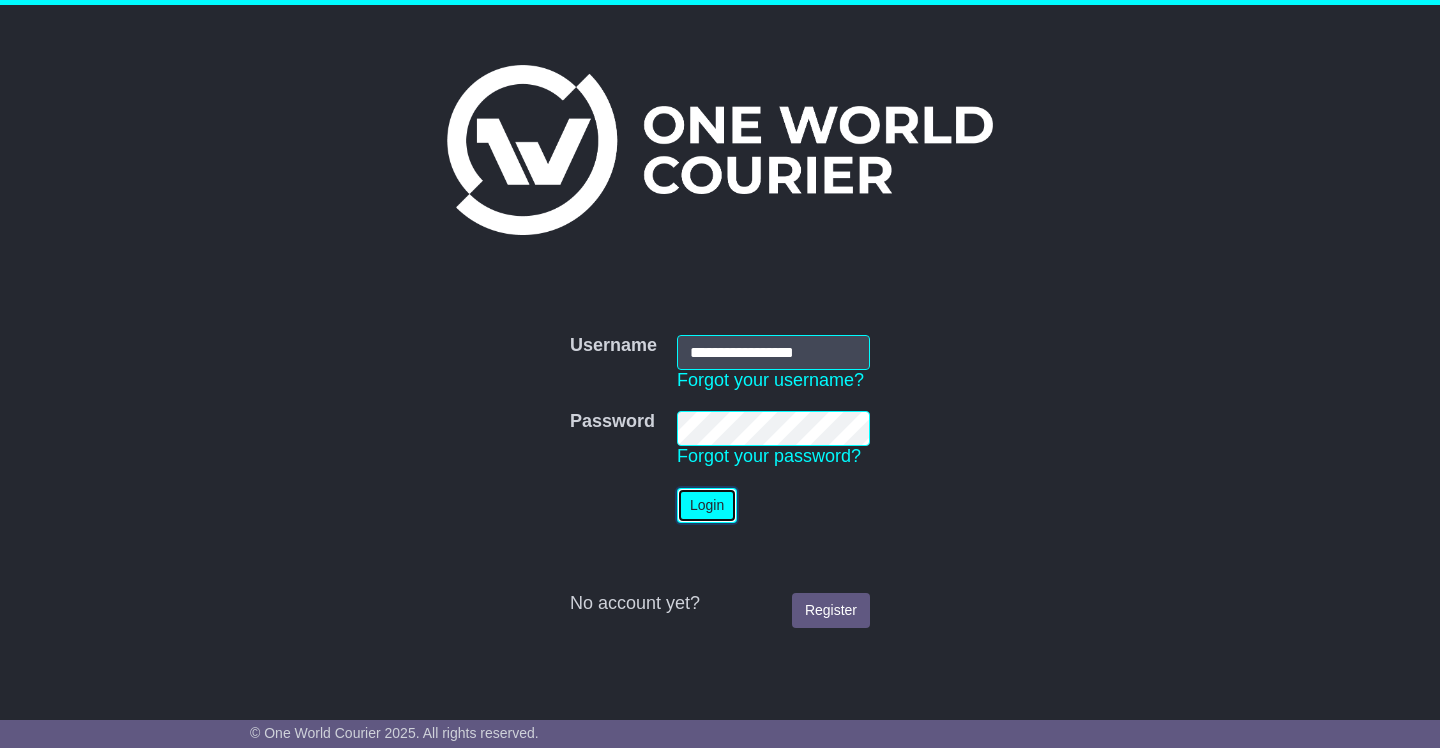 click on "Login" at bounding box center [707, 505] 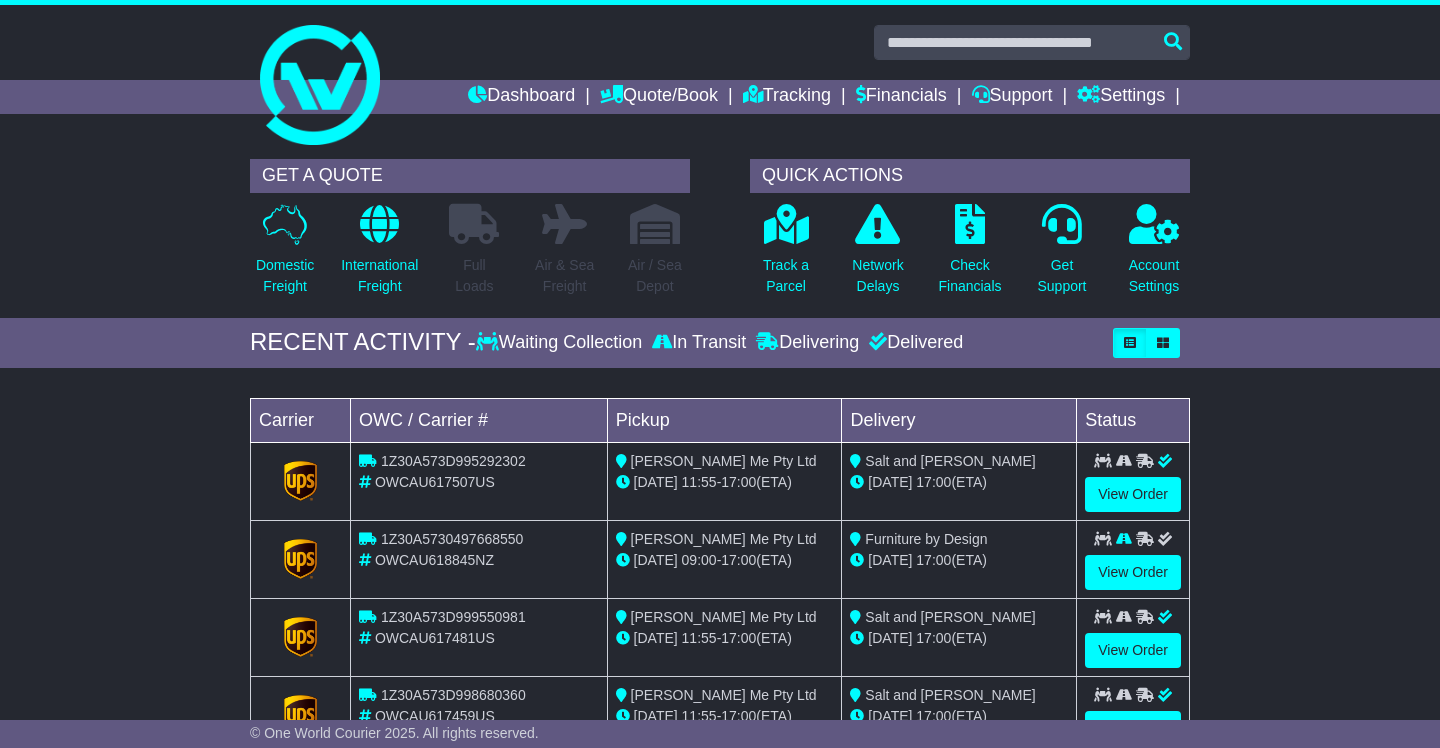 scroll, scrollTop: 0, scrollLeft: 0, axis: both 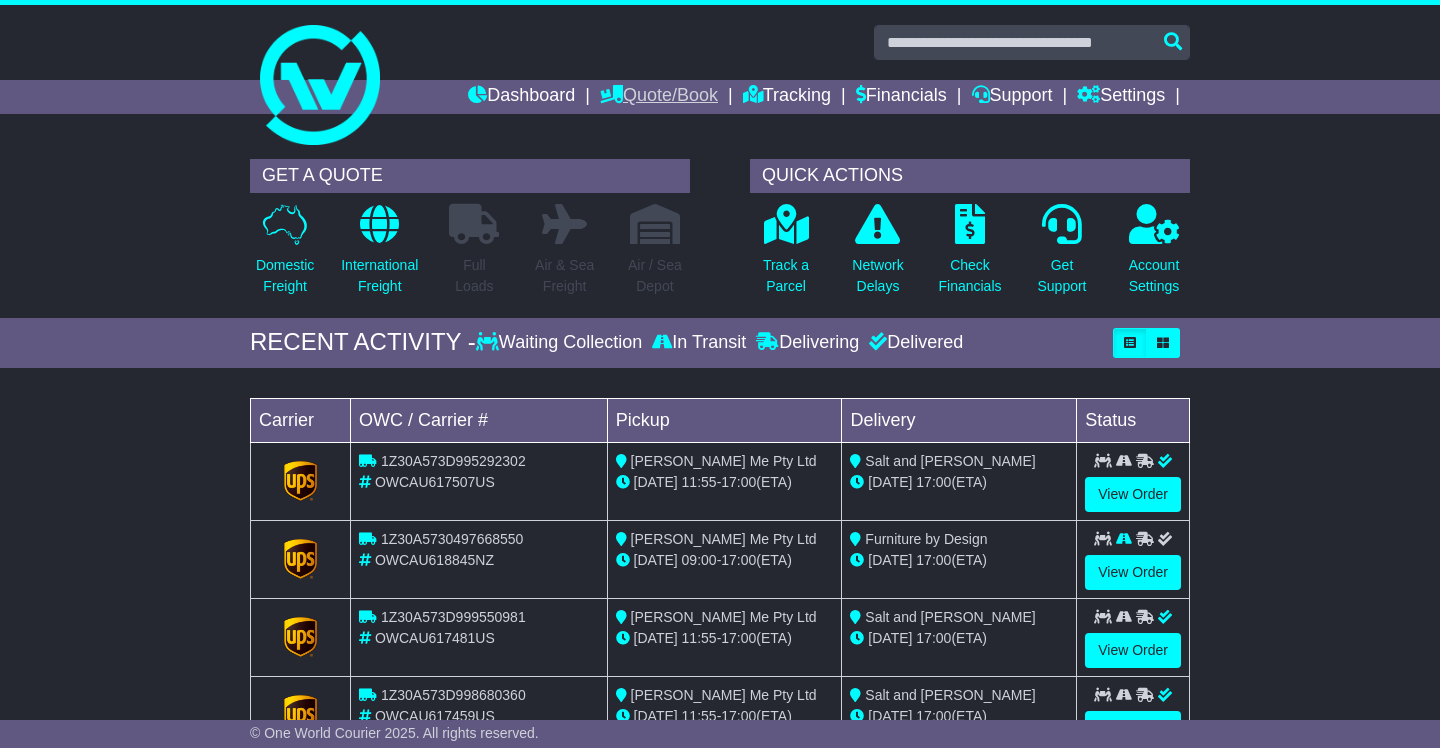 click on "Quote/Book" at bounding box center (659, 97) 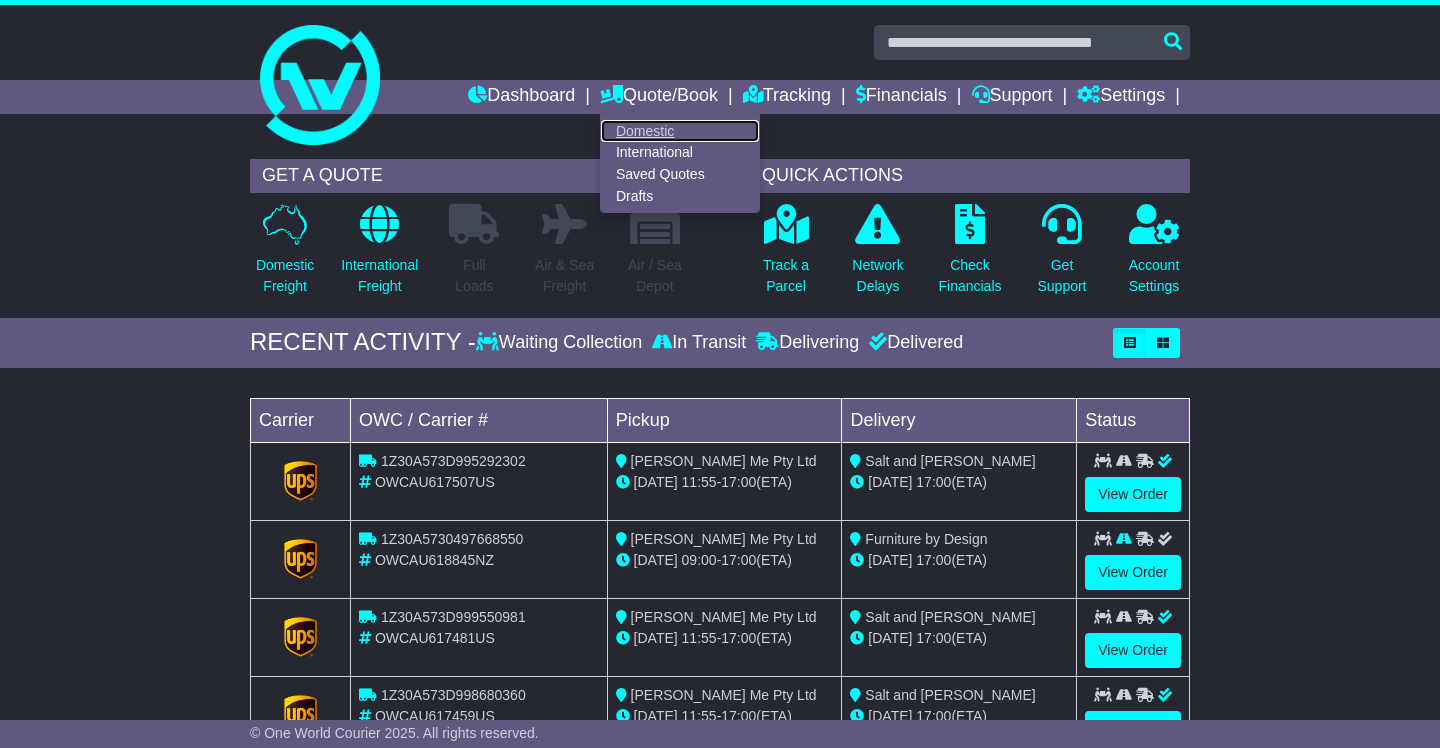 click on "Domestic" at bounding box center (680, 131) 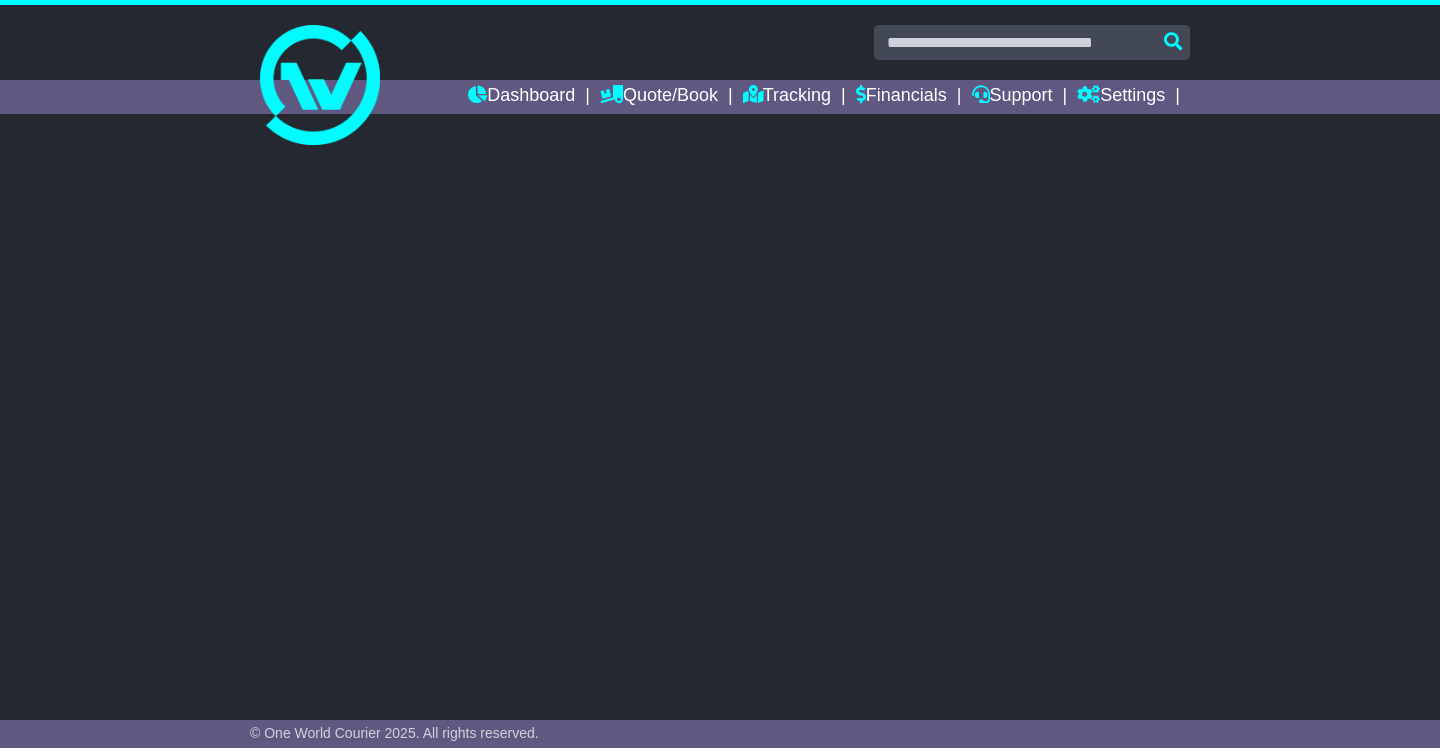 scroll, scrollTop: 0, scrollLeft: 0, axis: both 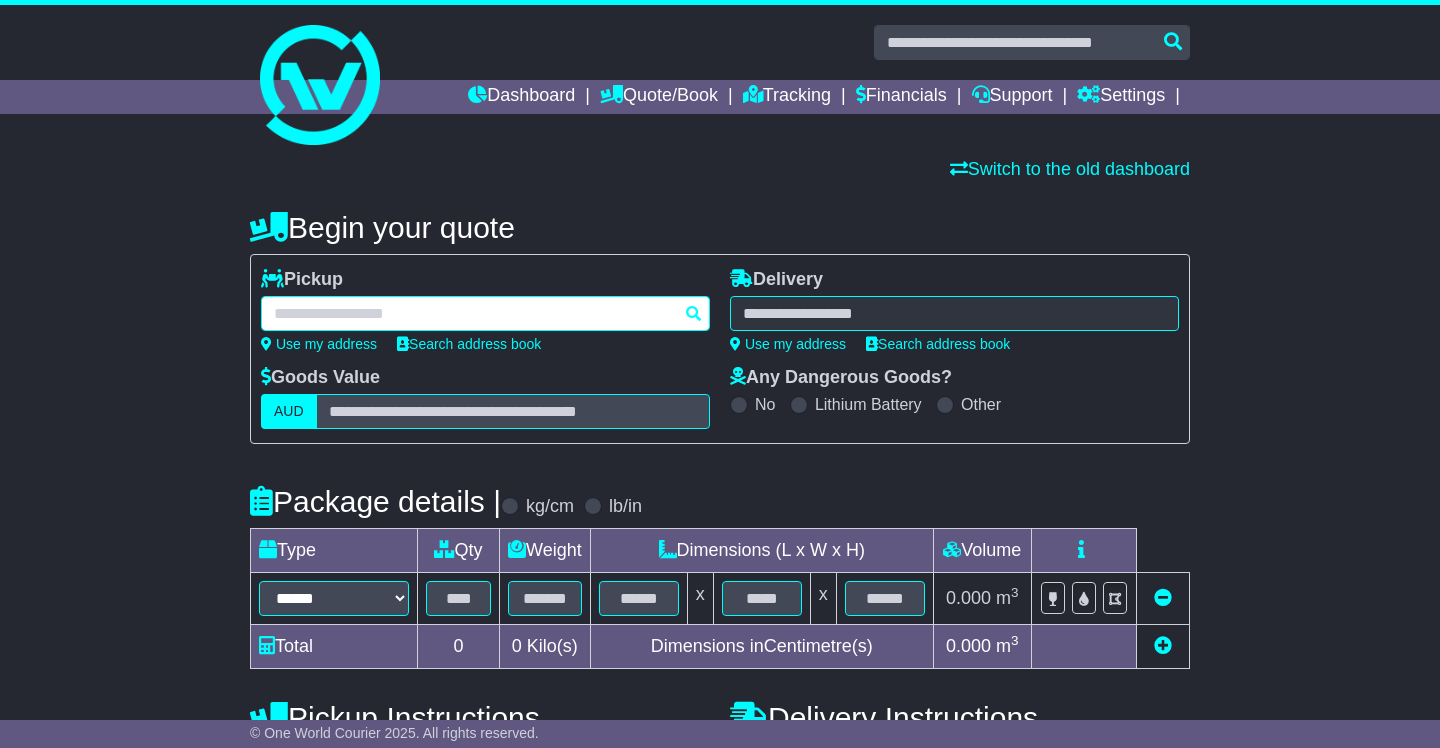 click at bounding box center (485, 313) 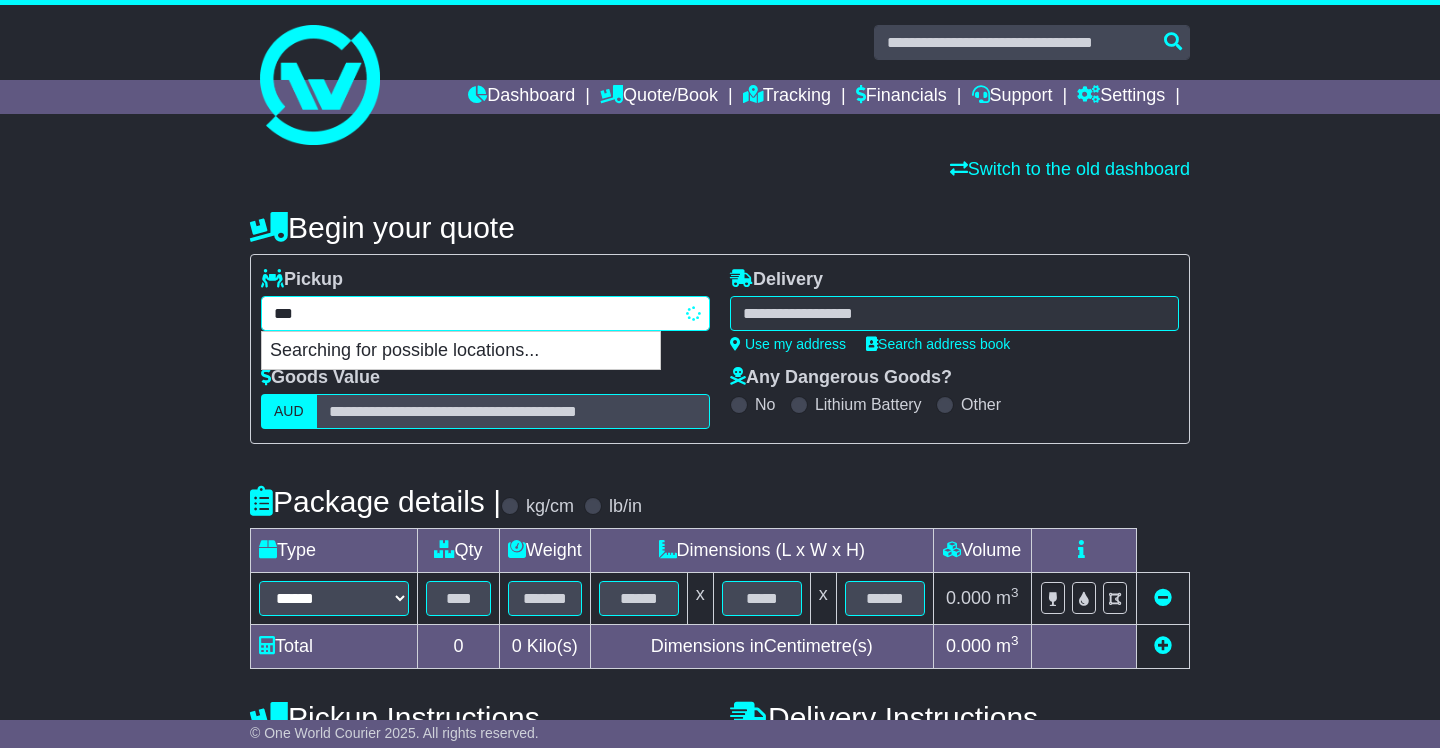 type on "****" 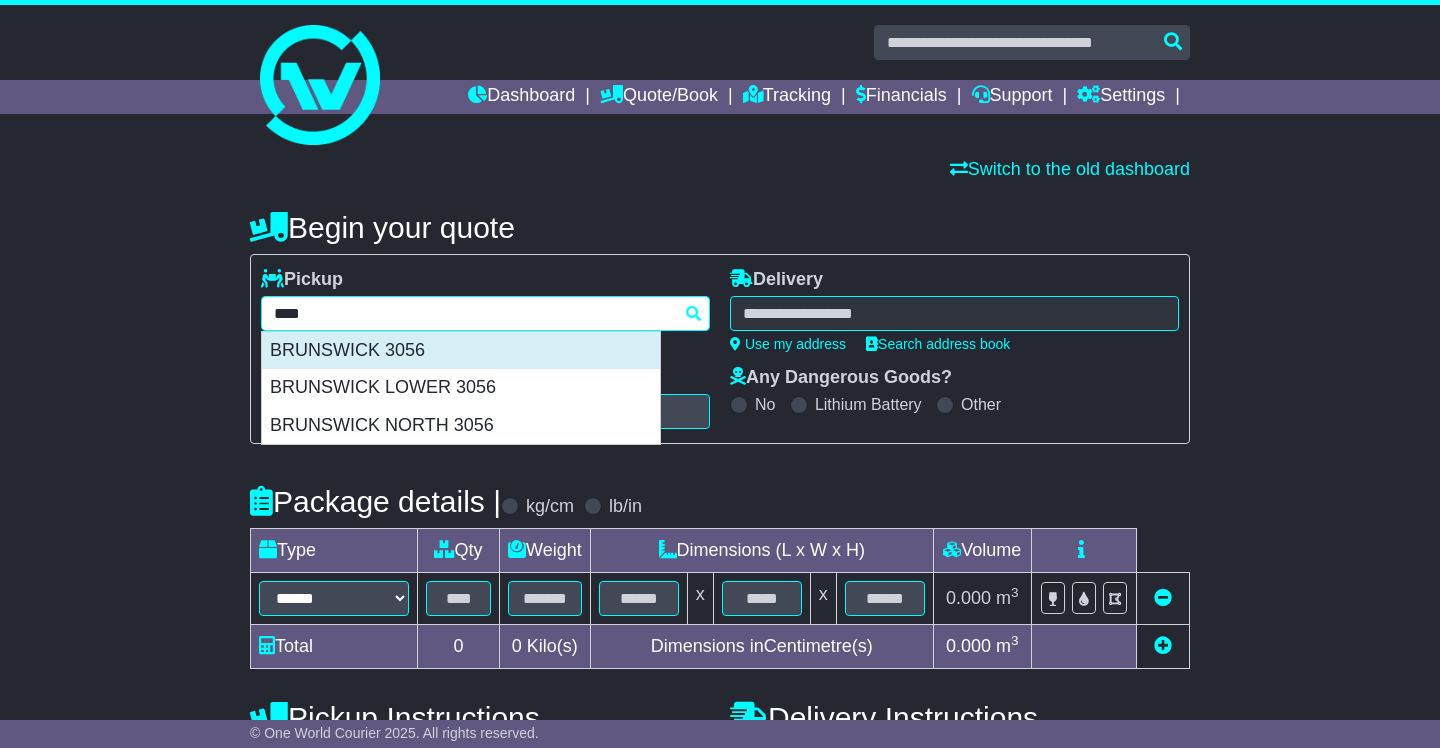 click on "BRUNSWICK 3056" at bounding box center [461, 351] 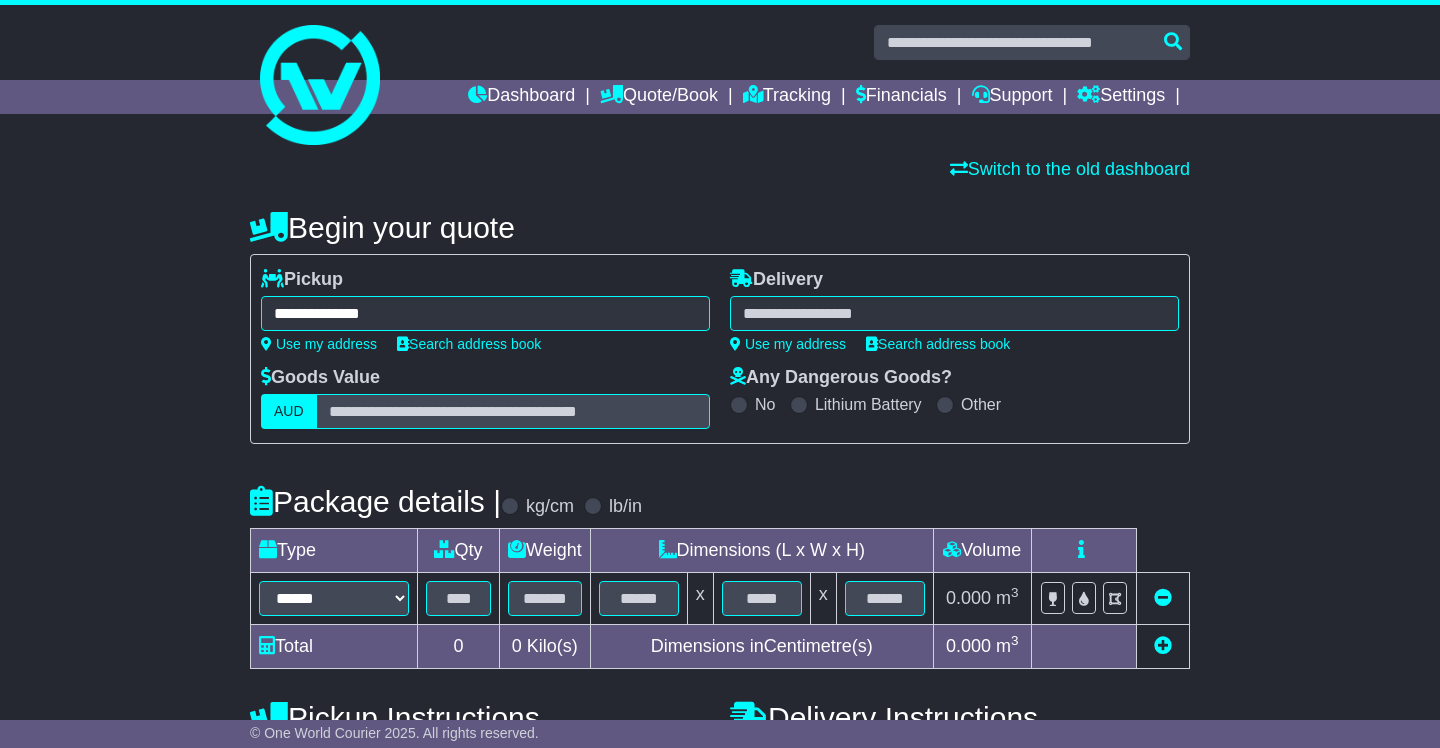 type on "**********" 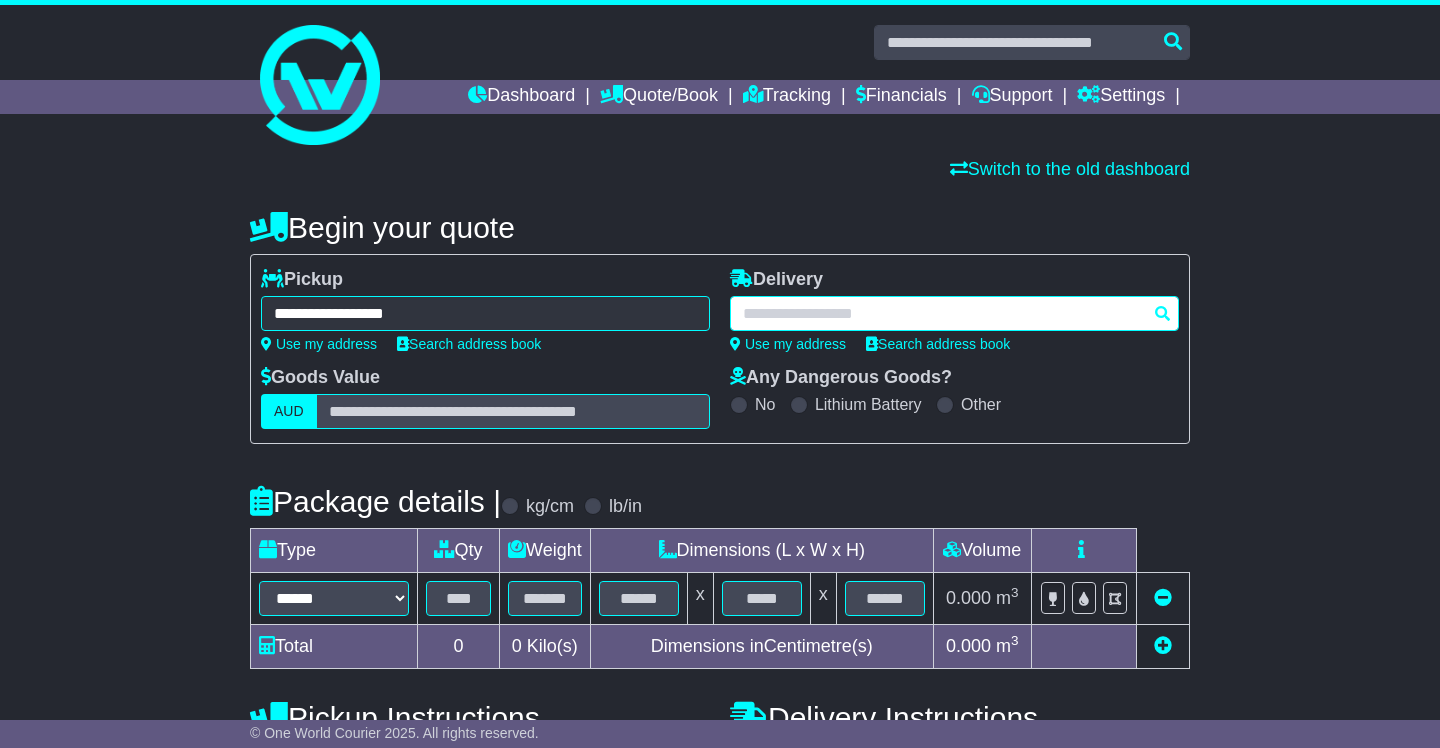 click at bounding box center (954, 313) 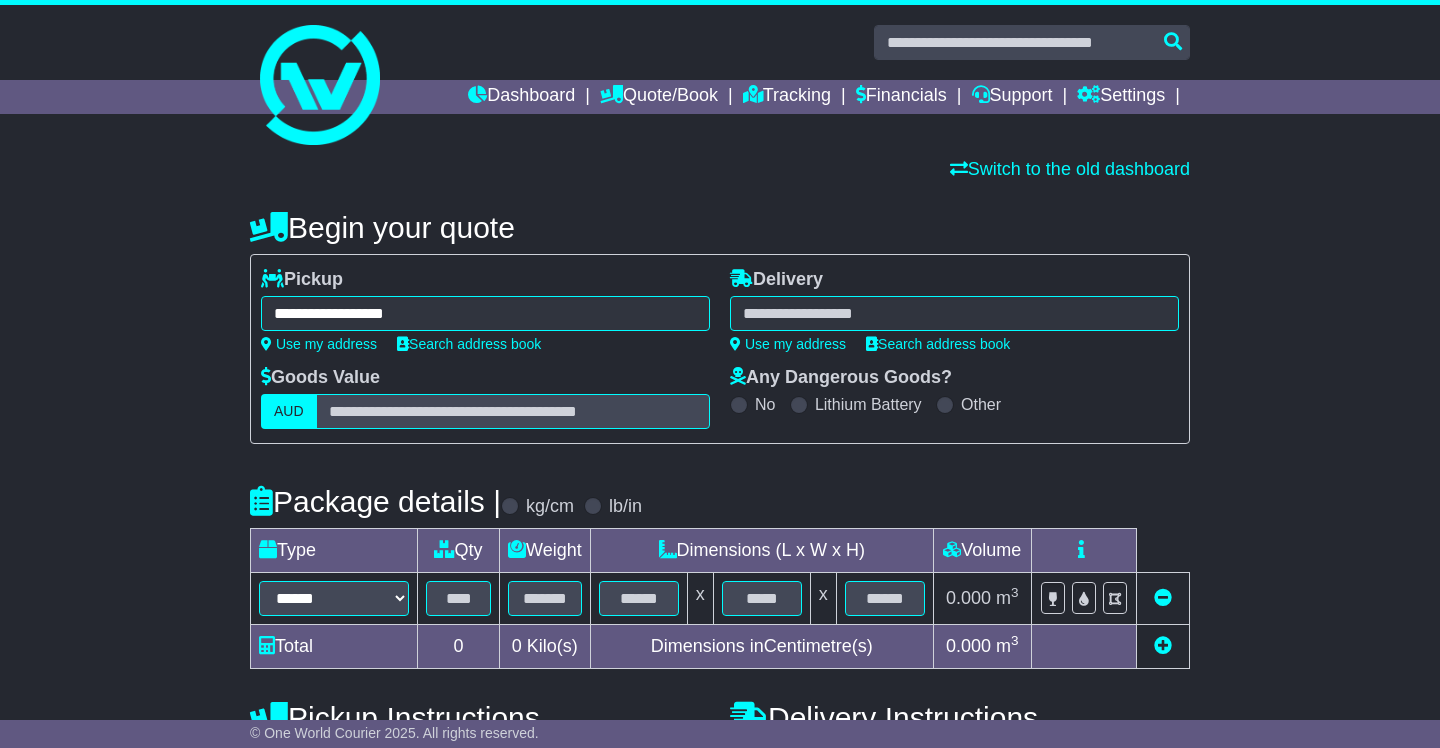 click at bounding box center [954, 313] 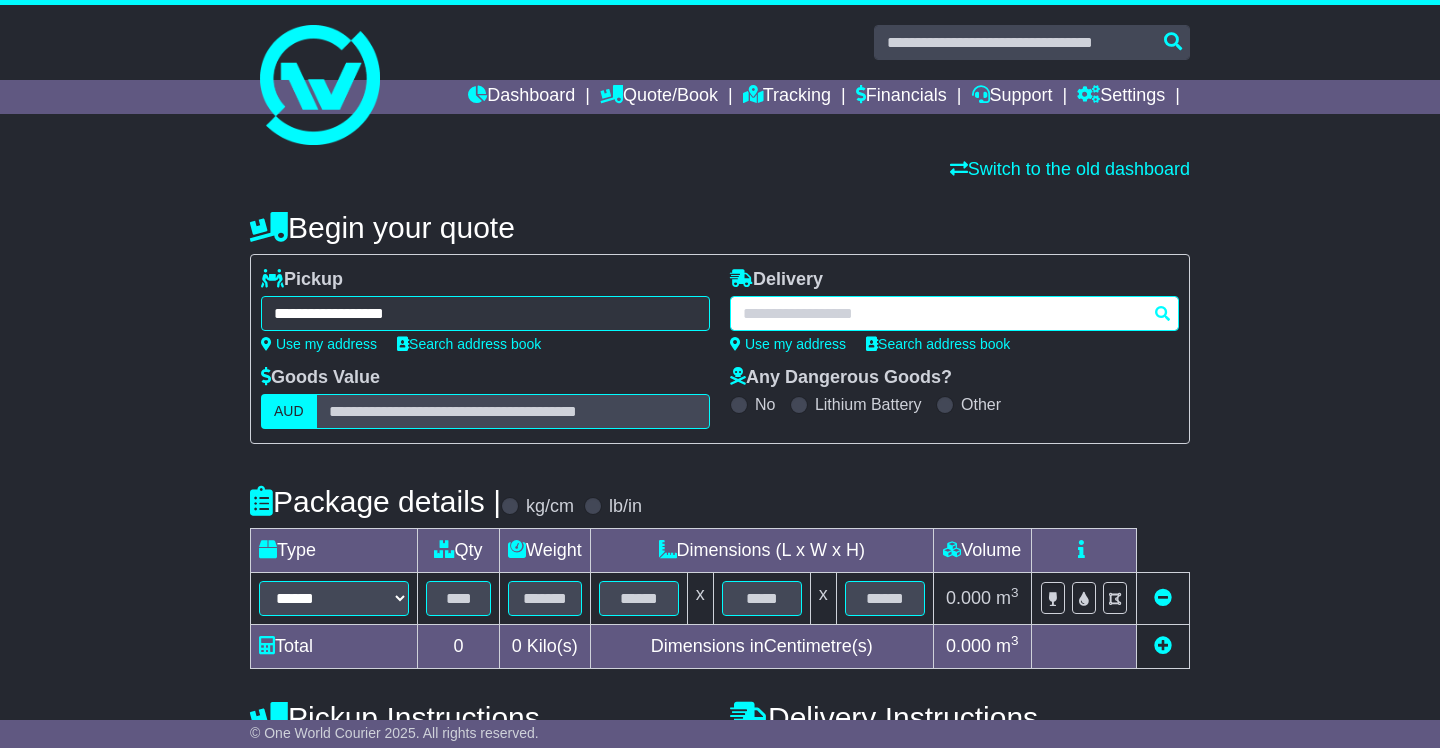 paste on "****" 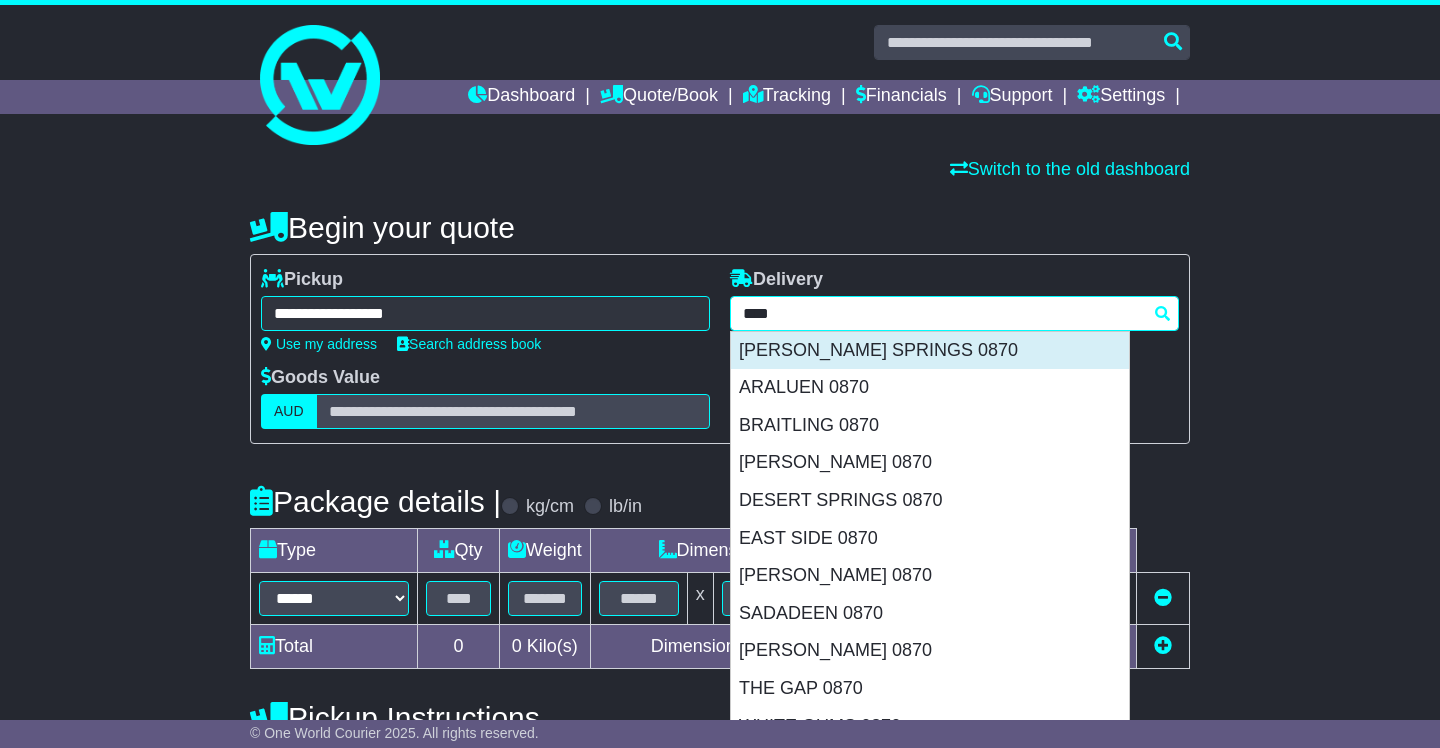 click on "ALICE SPRINGS 0870" at bounding box center (930, 351) 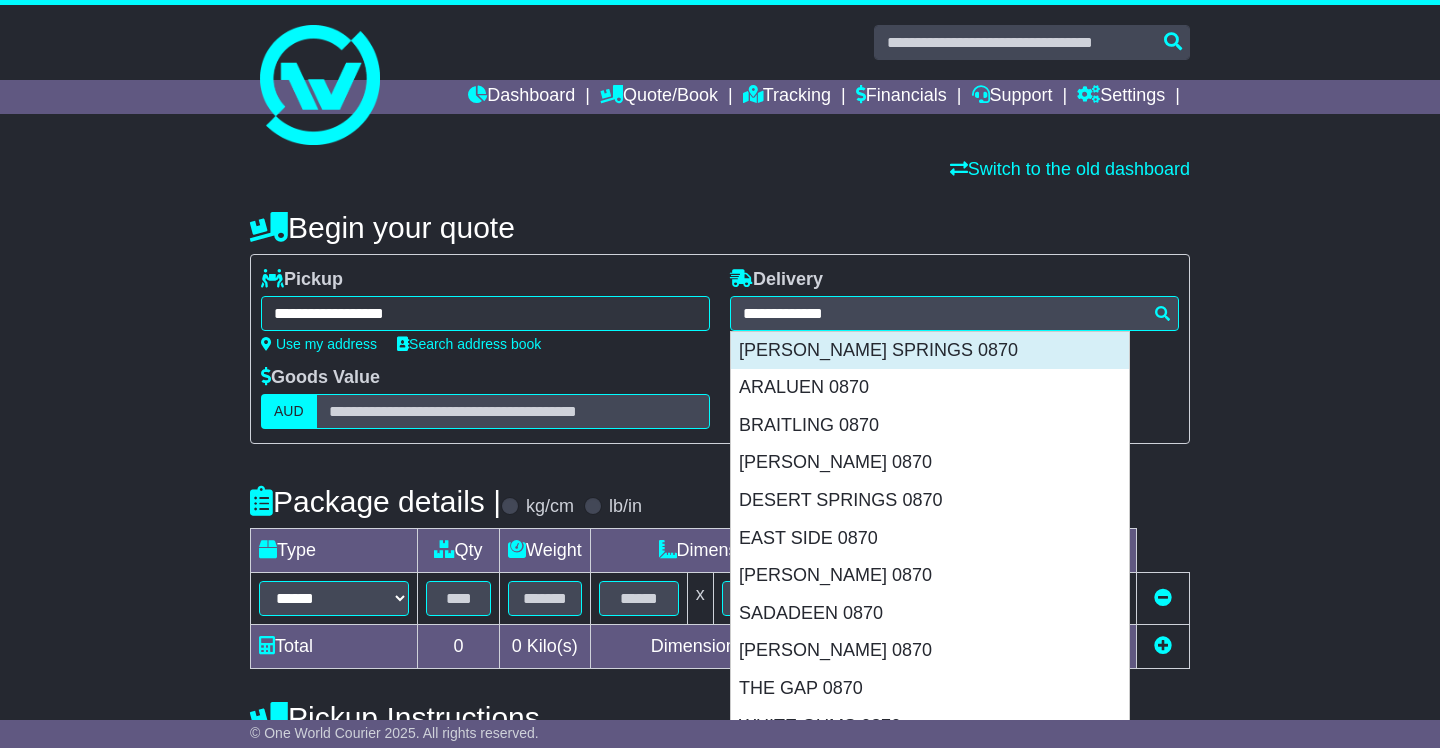 type on "**********" 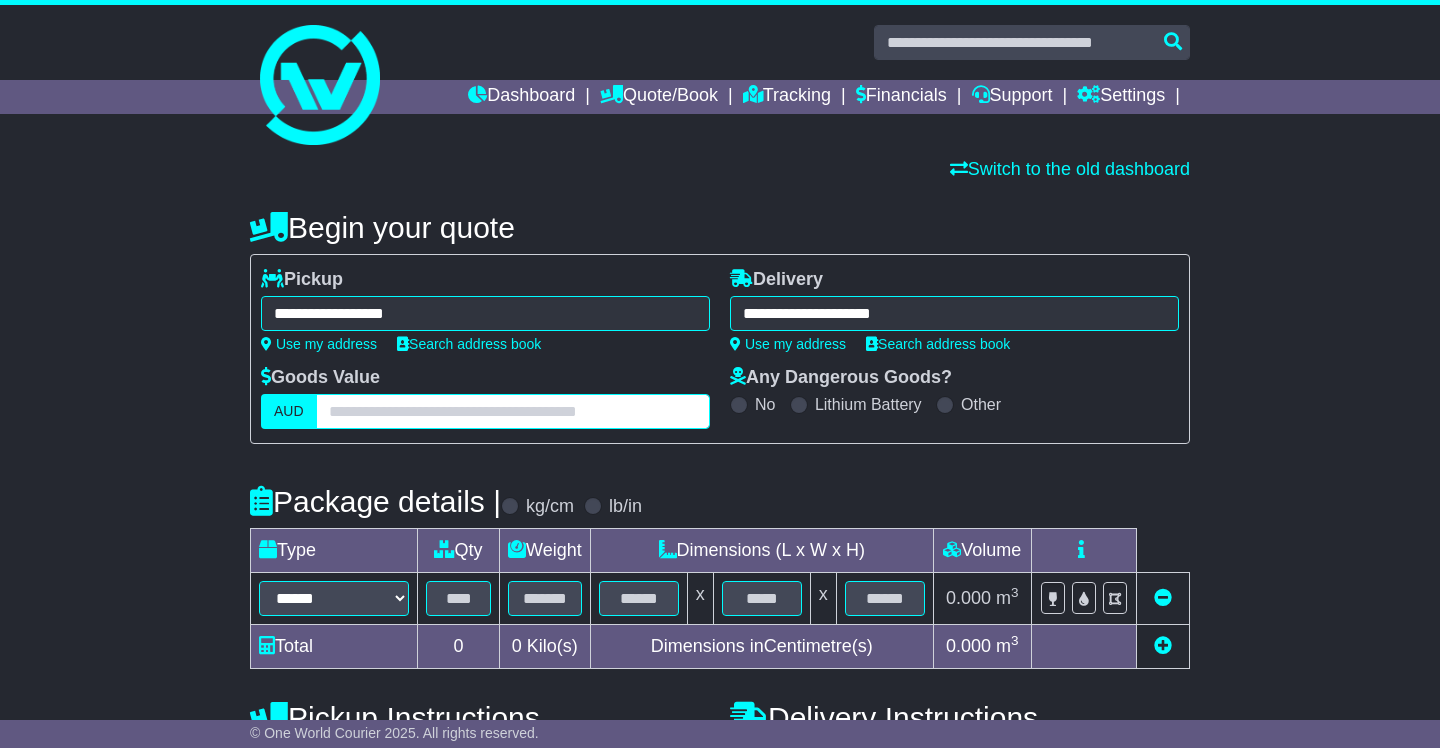 click at bounding box center [513, 411] 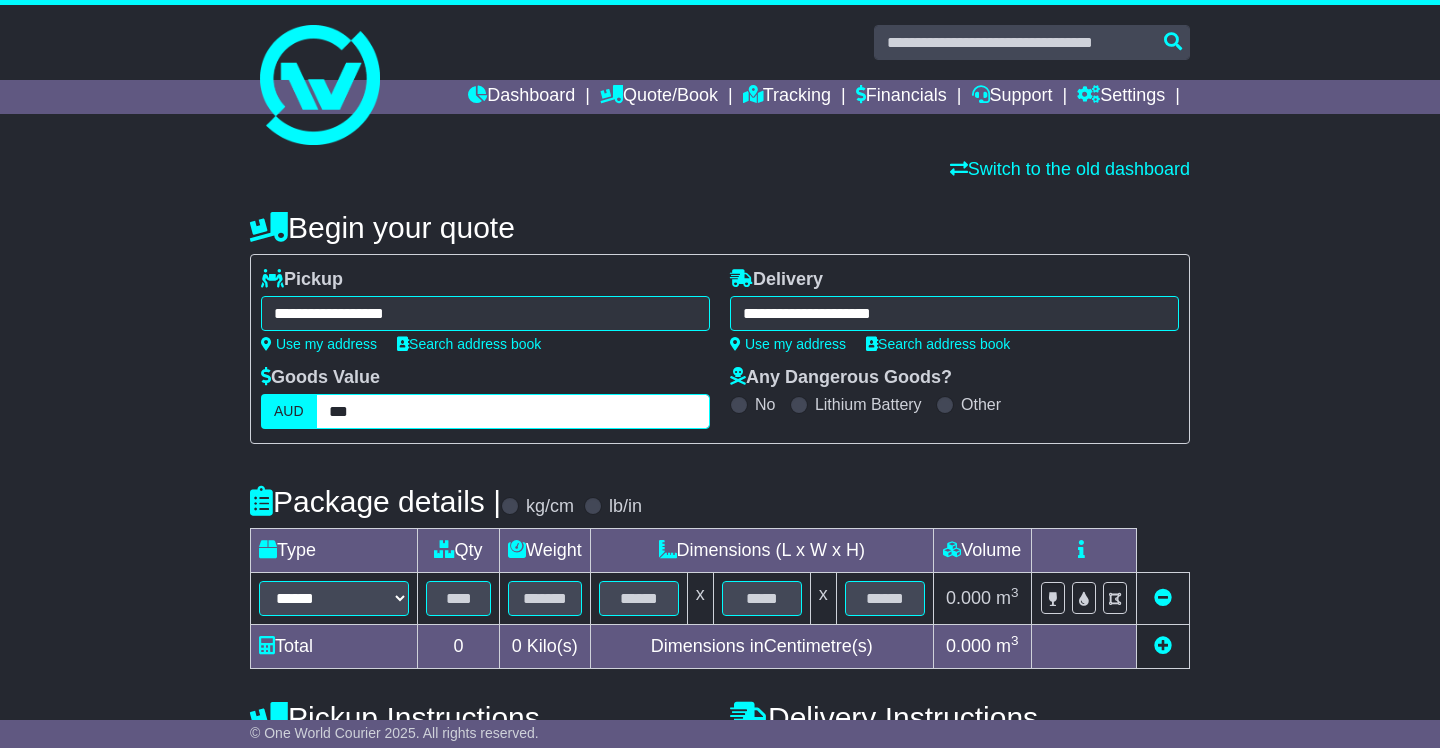 type on "***" 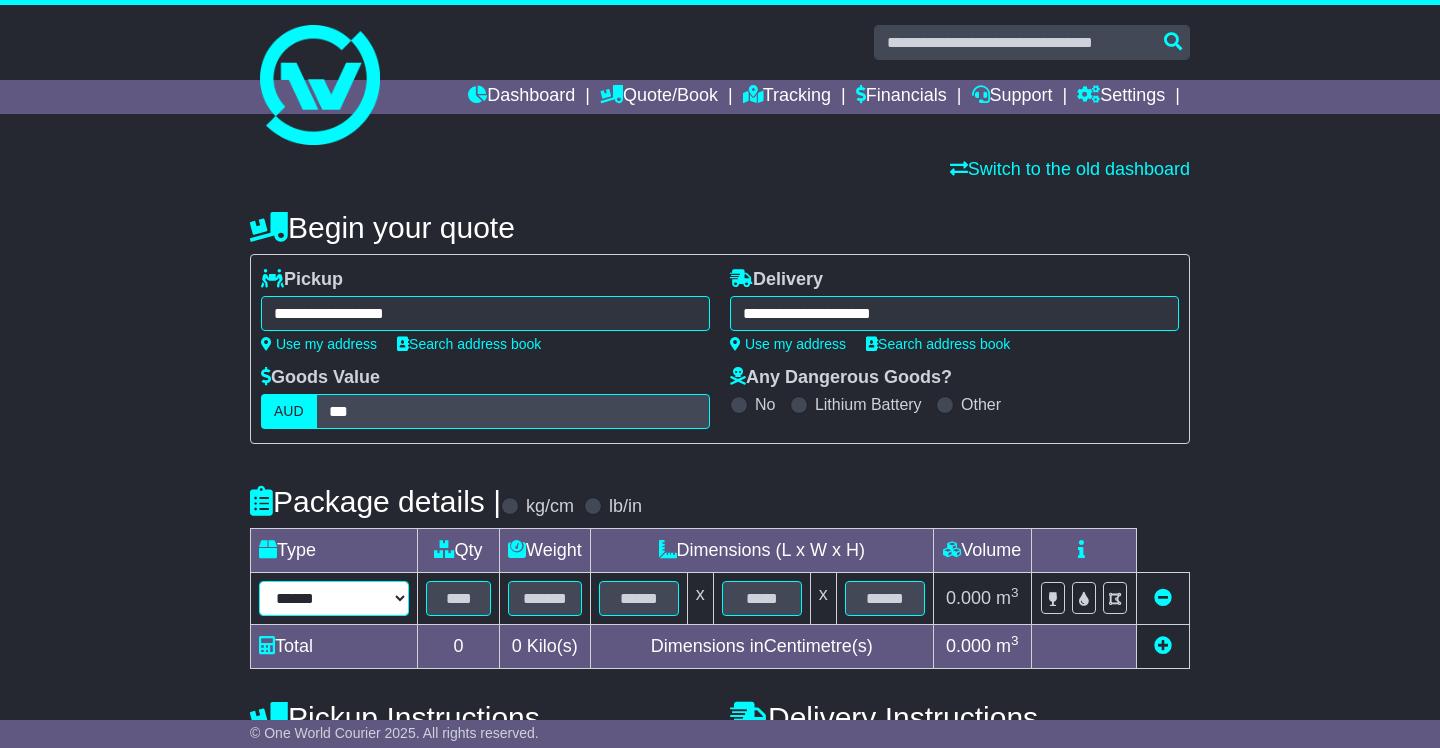 click on "****** ****** *** ******** ***** **** **** ****** *** *******" at bounding box center (334, 598) 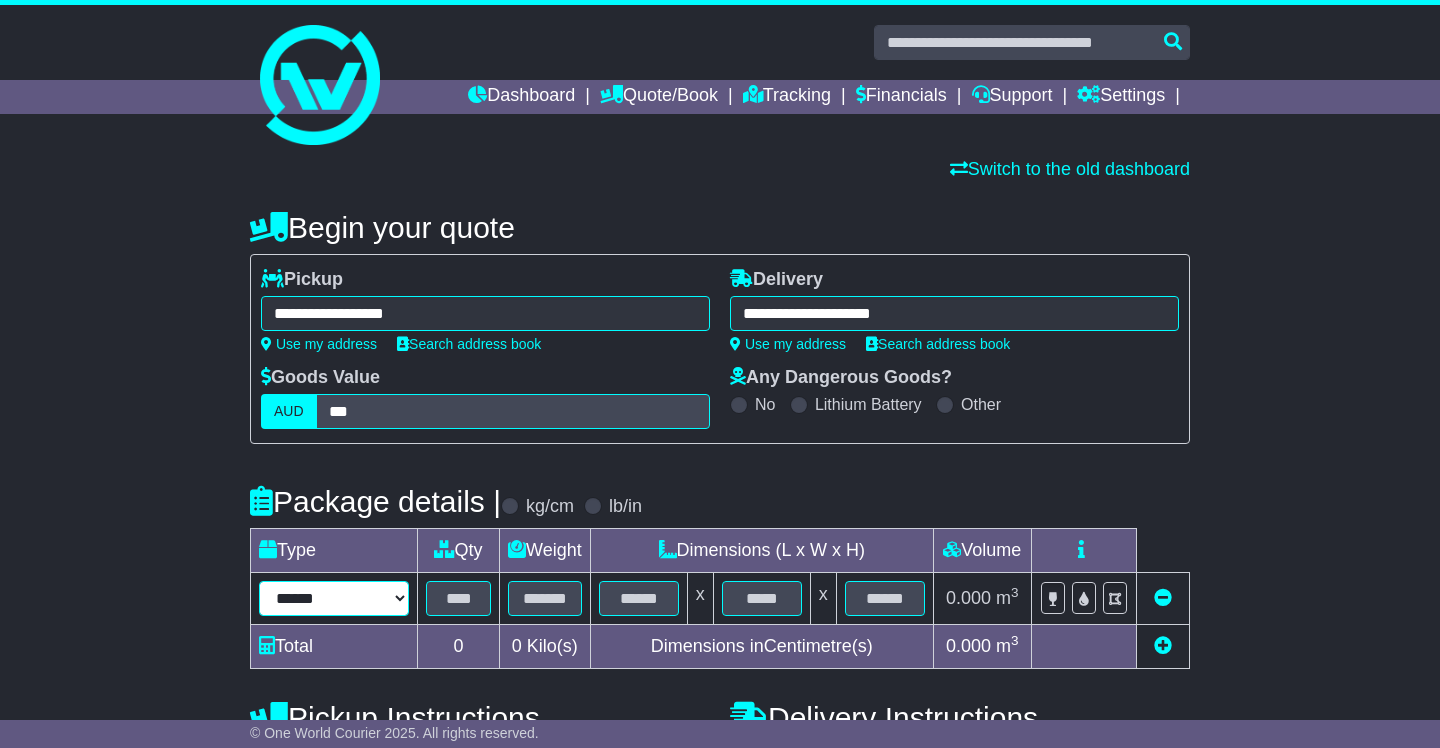 select on "****" 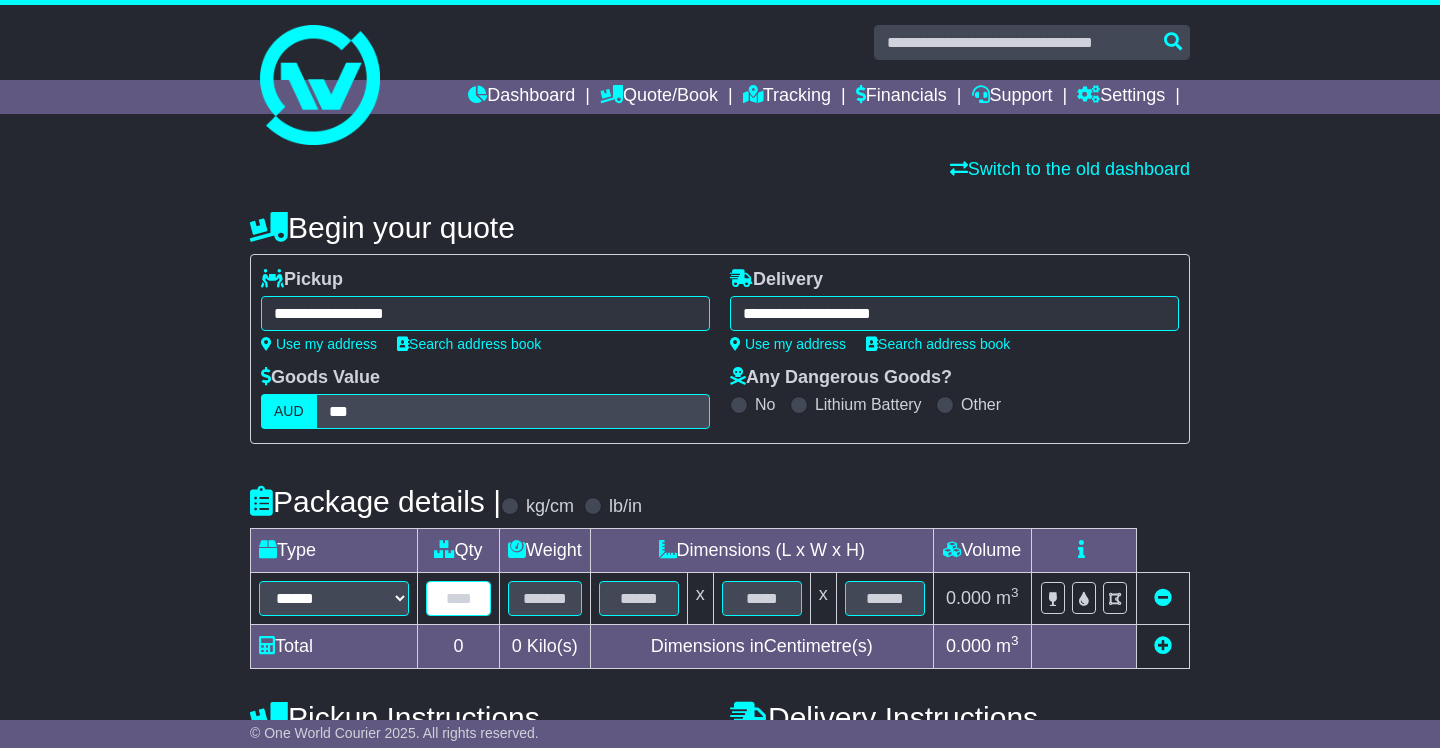 click at bounding box center (458, 598) 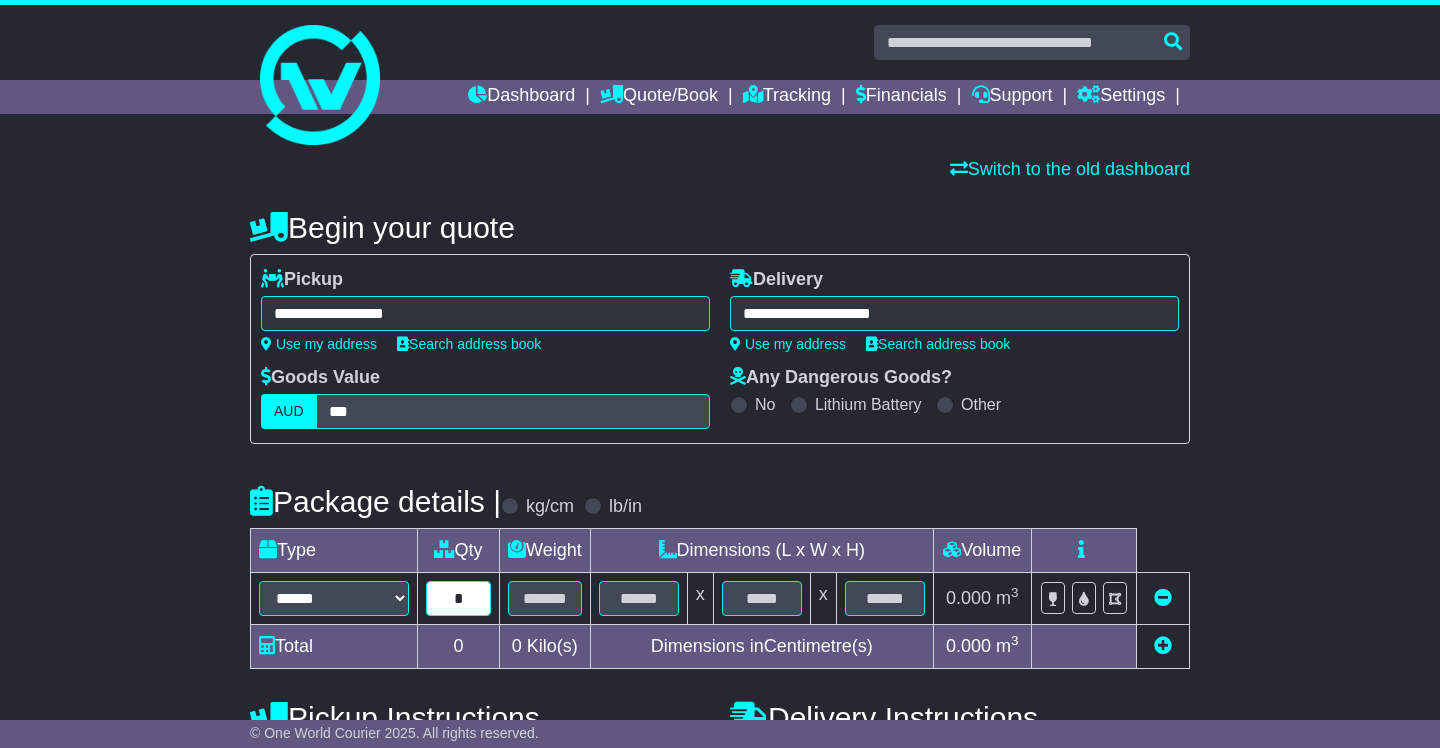 type on "*" 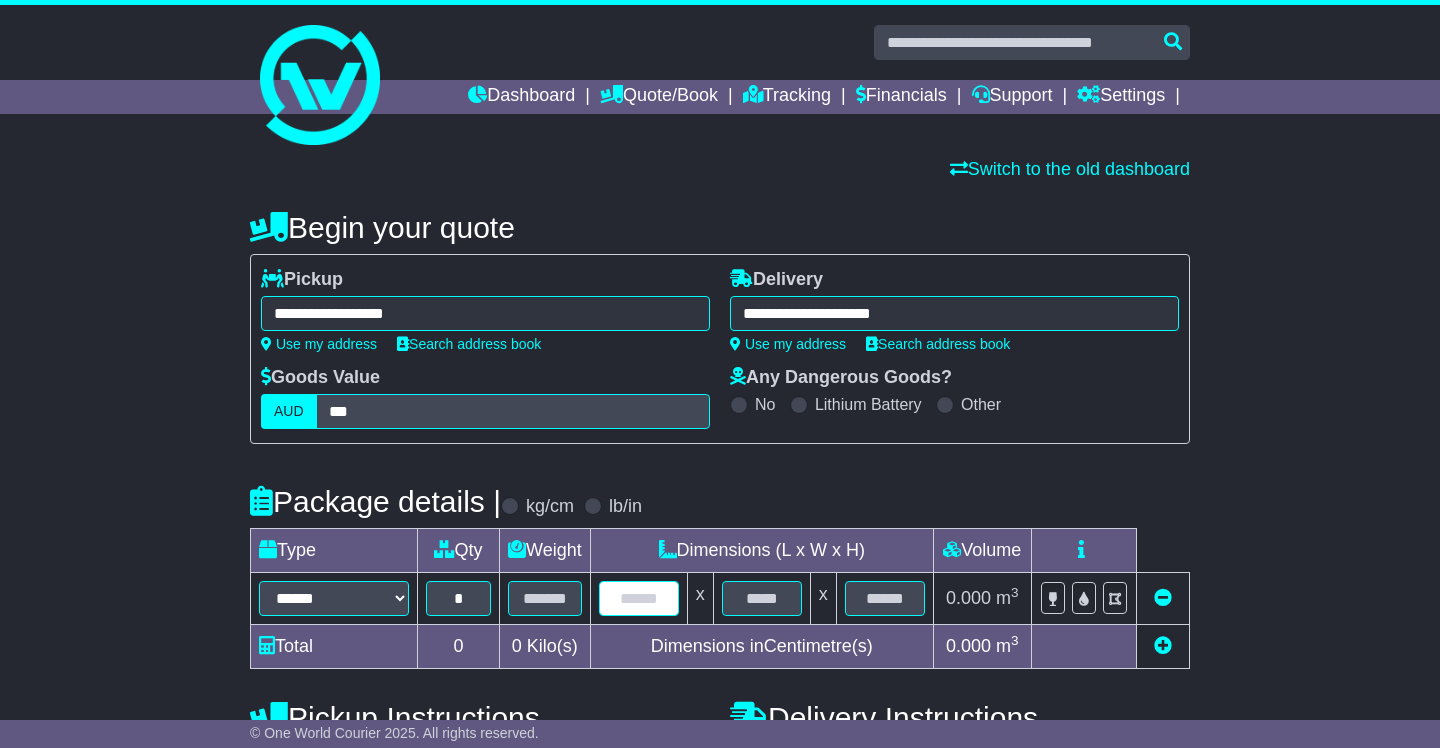 click at bounding box center [639, 598] 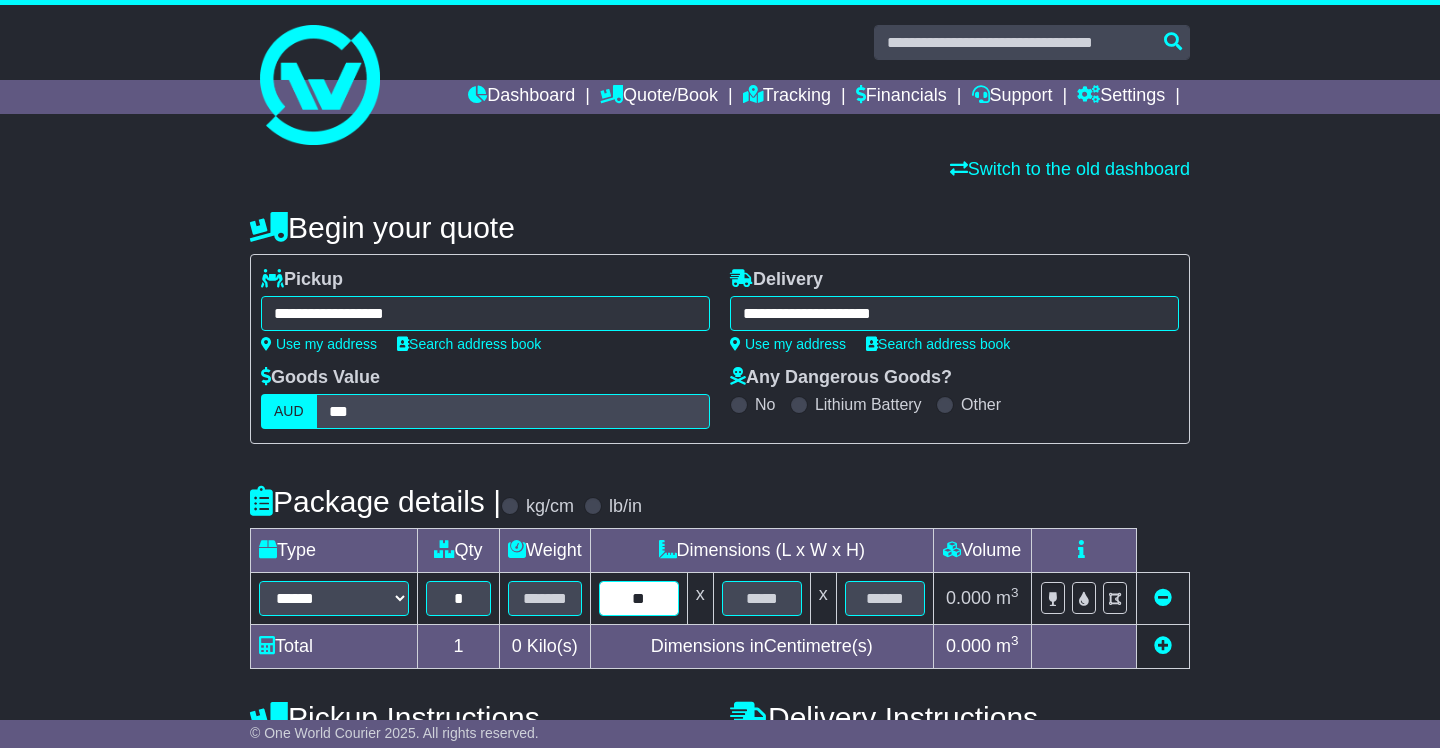 type on "**" 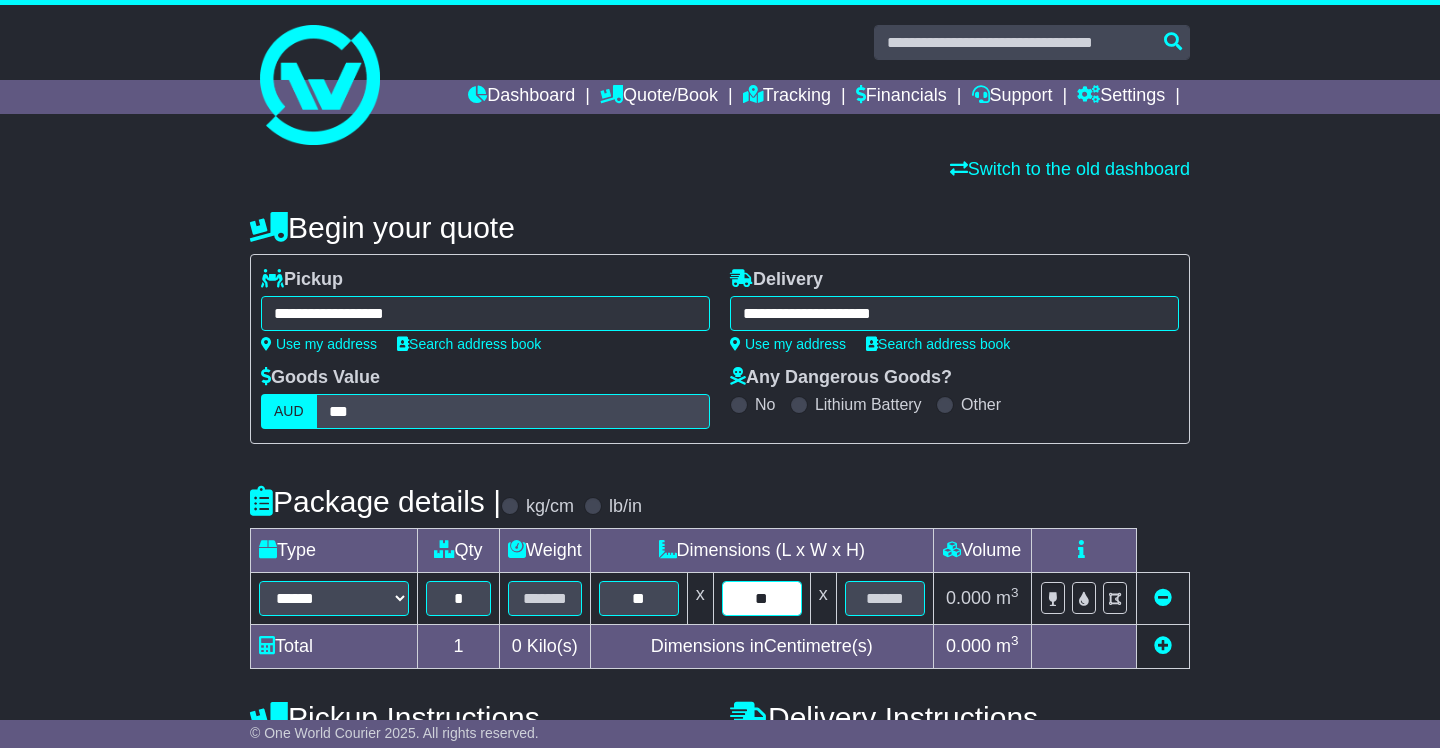type on "**" 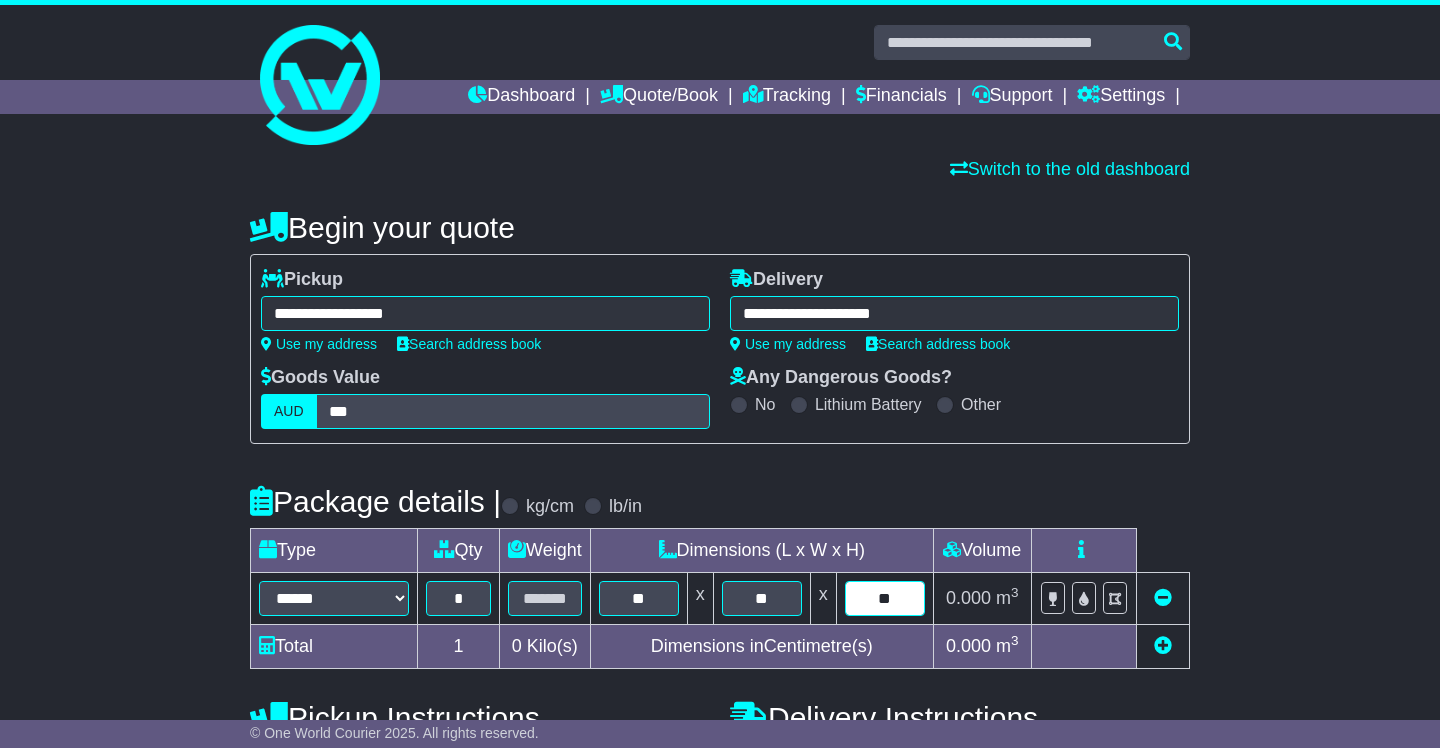 type on "**" 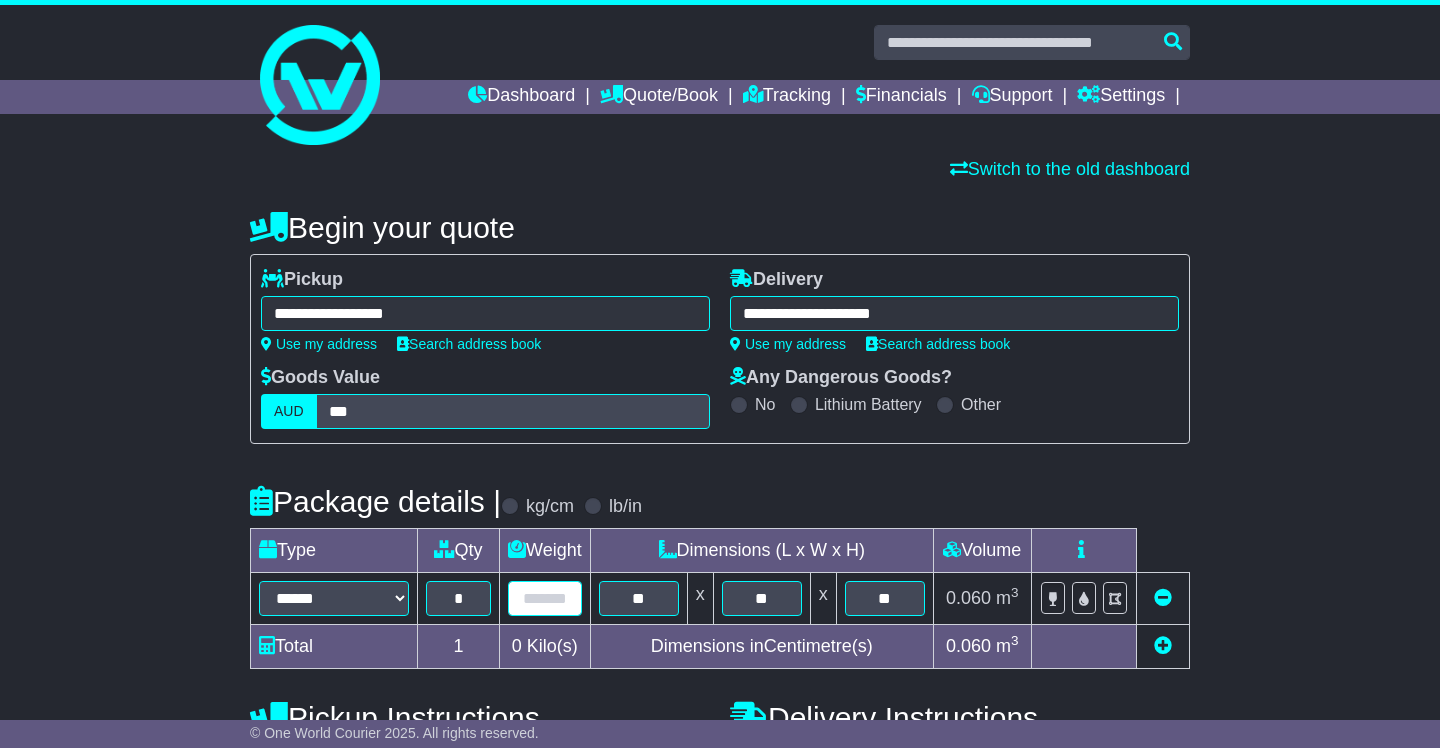 click at bounding box center [545, 598] 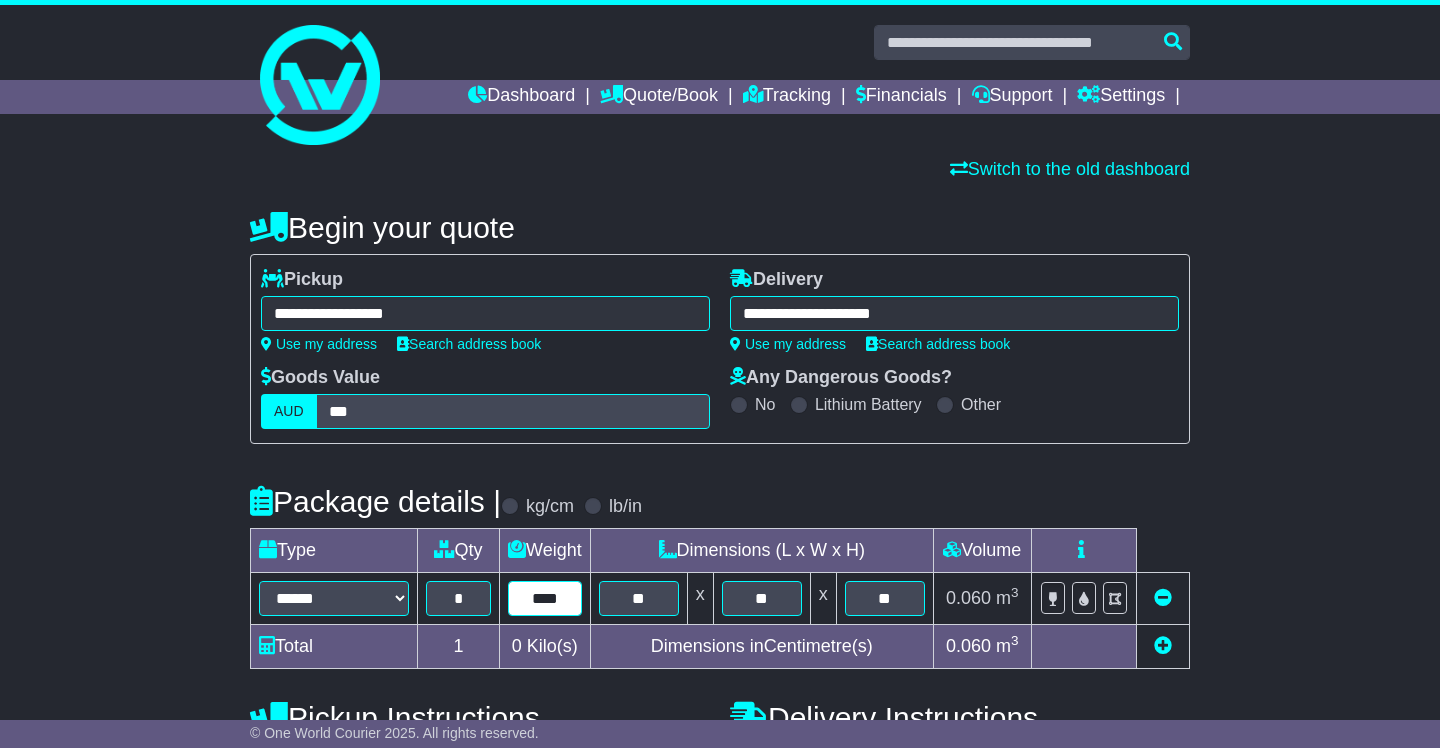 type on "****" 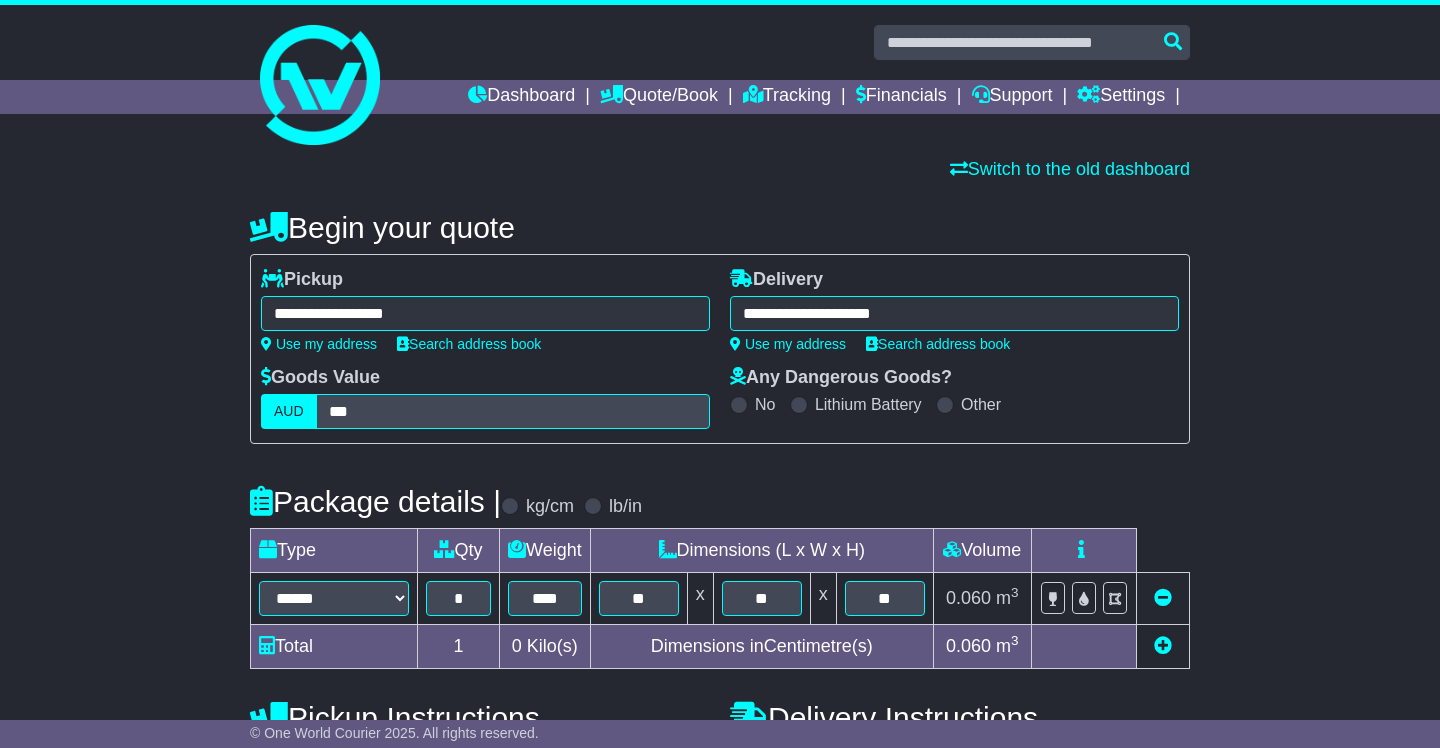 click on "**********" at bounding box center (720, 713) 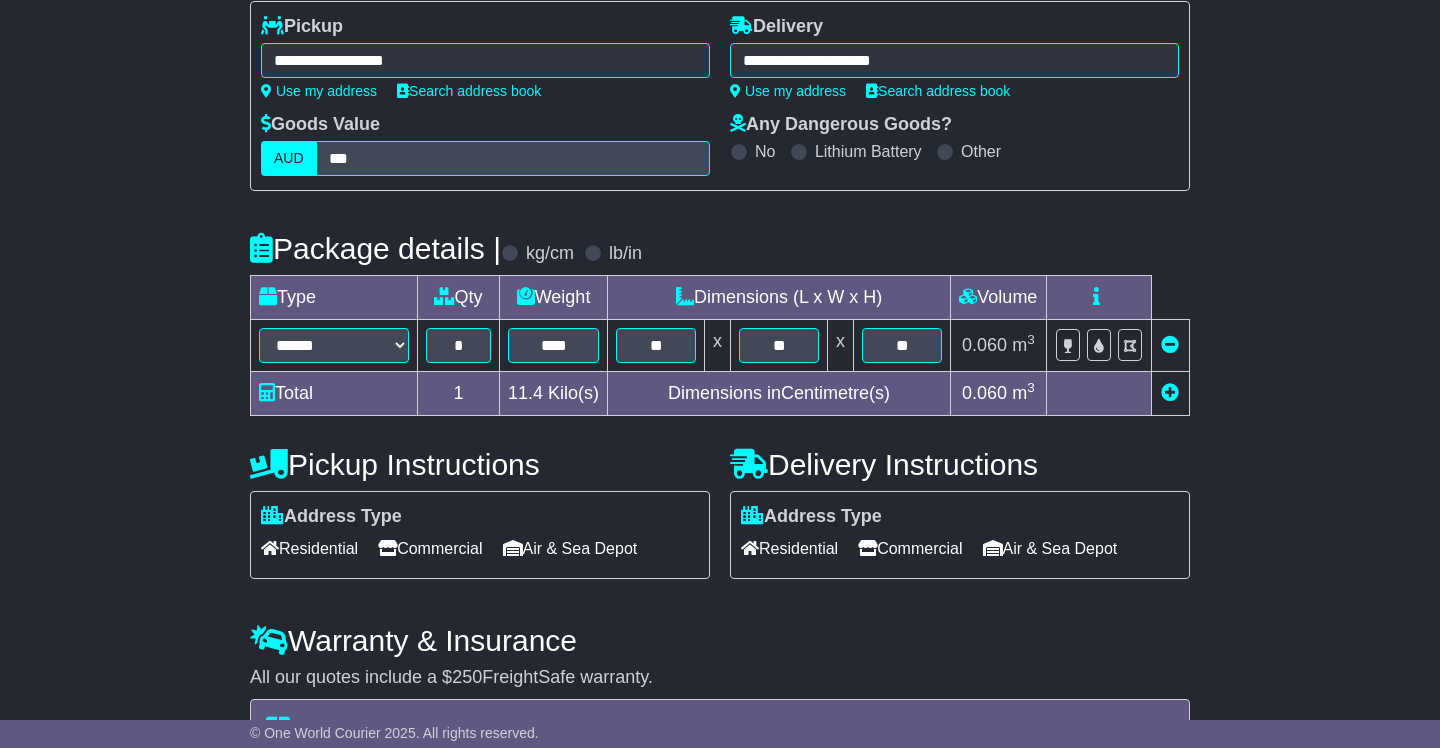scroll, scrollTop: 272, scrollLeft: 0, axis: vertical 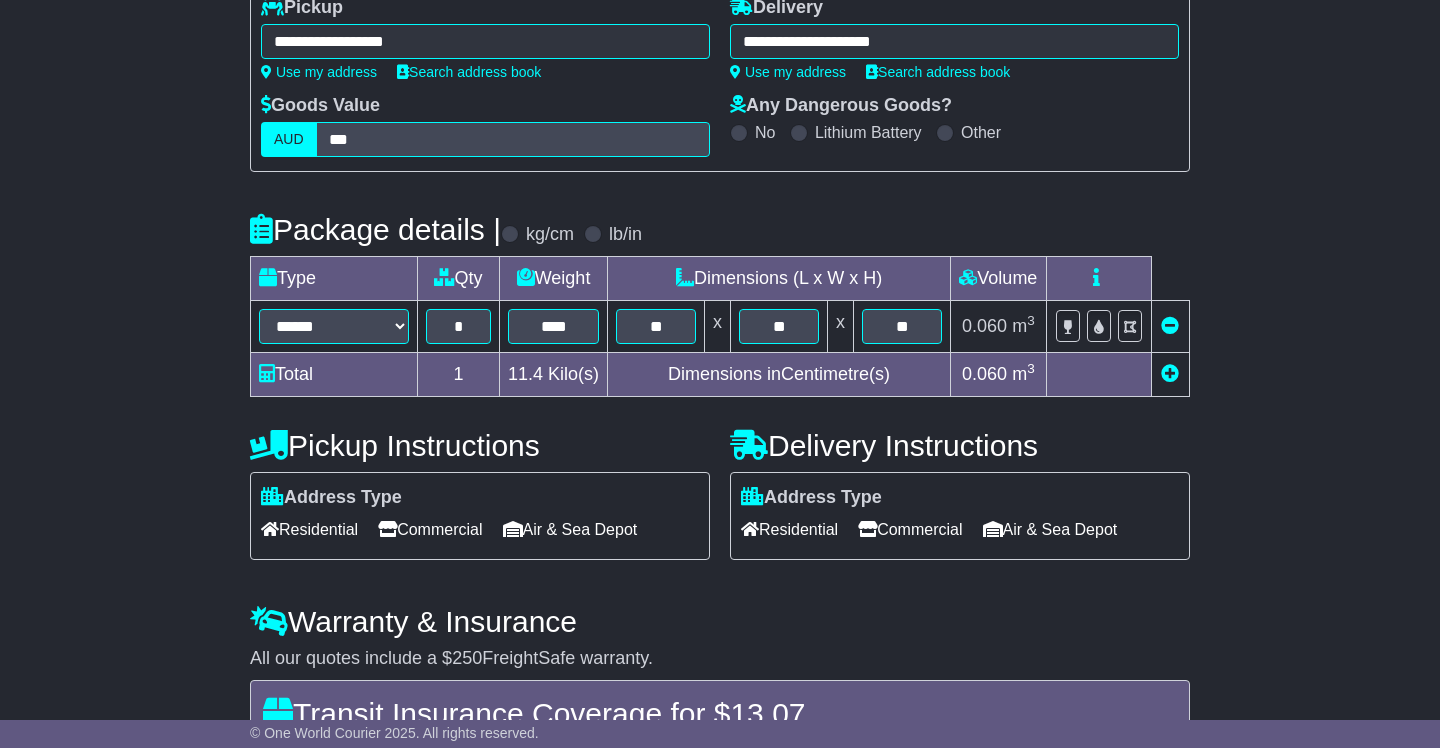 click on "Commercial" at bounding box center [430, 529] 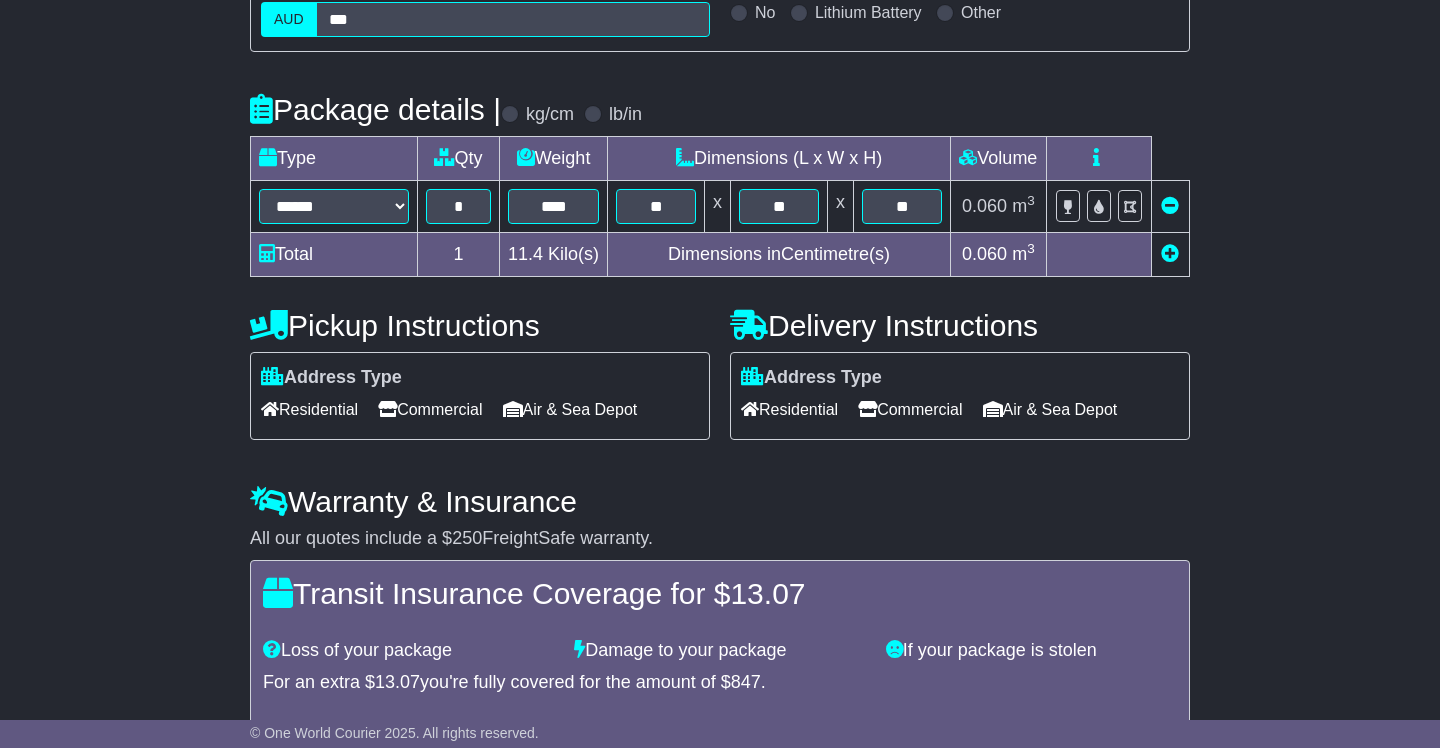 scroll, scrollTop: 529, scrollLeft: 0, axis: vertical 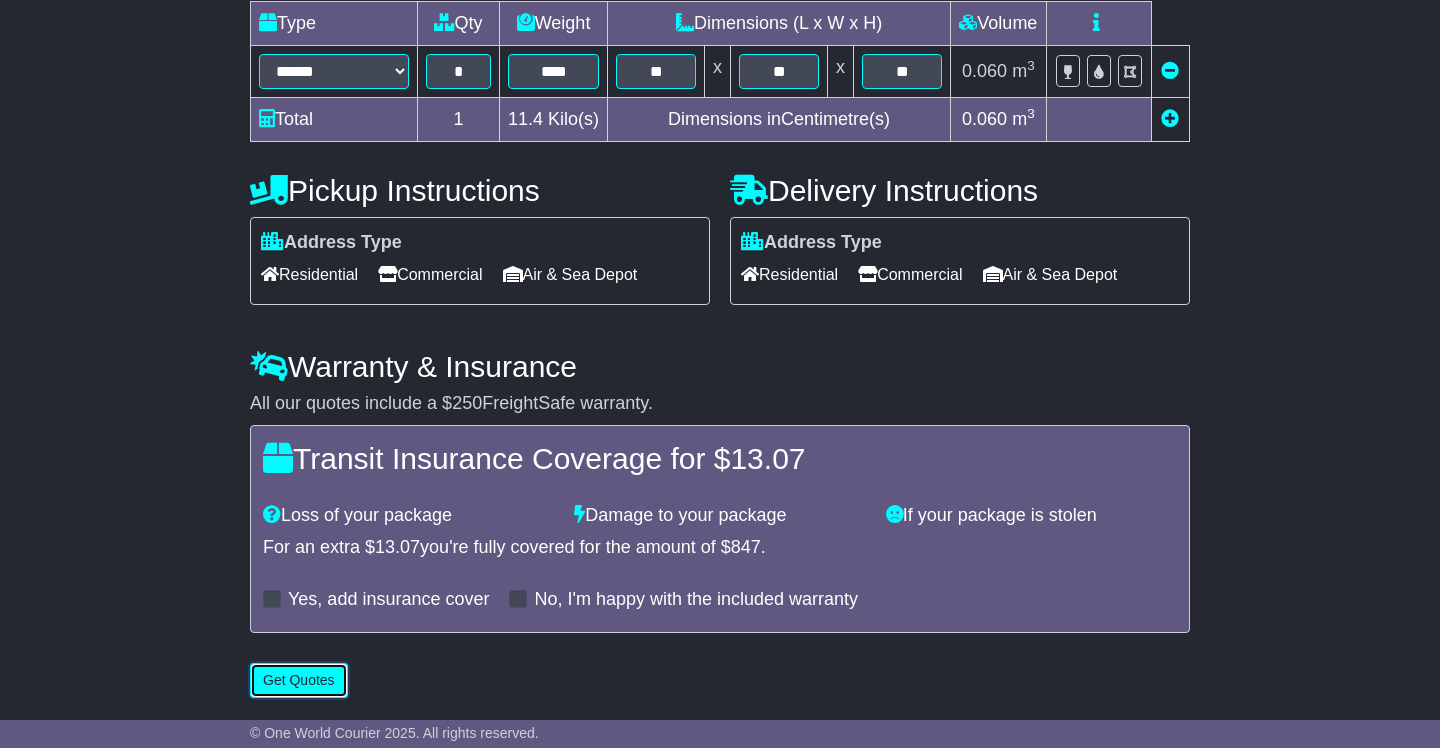 click on "Get Quotes" at bounding box center (299, 680) 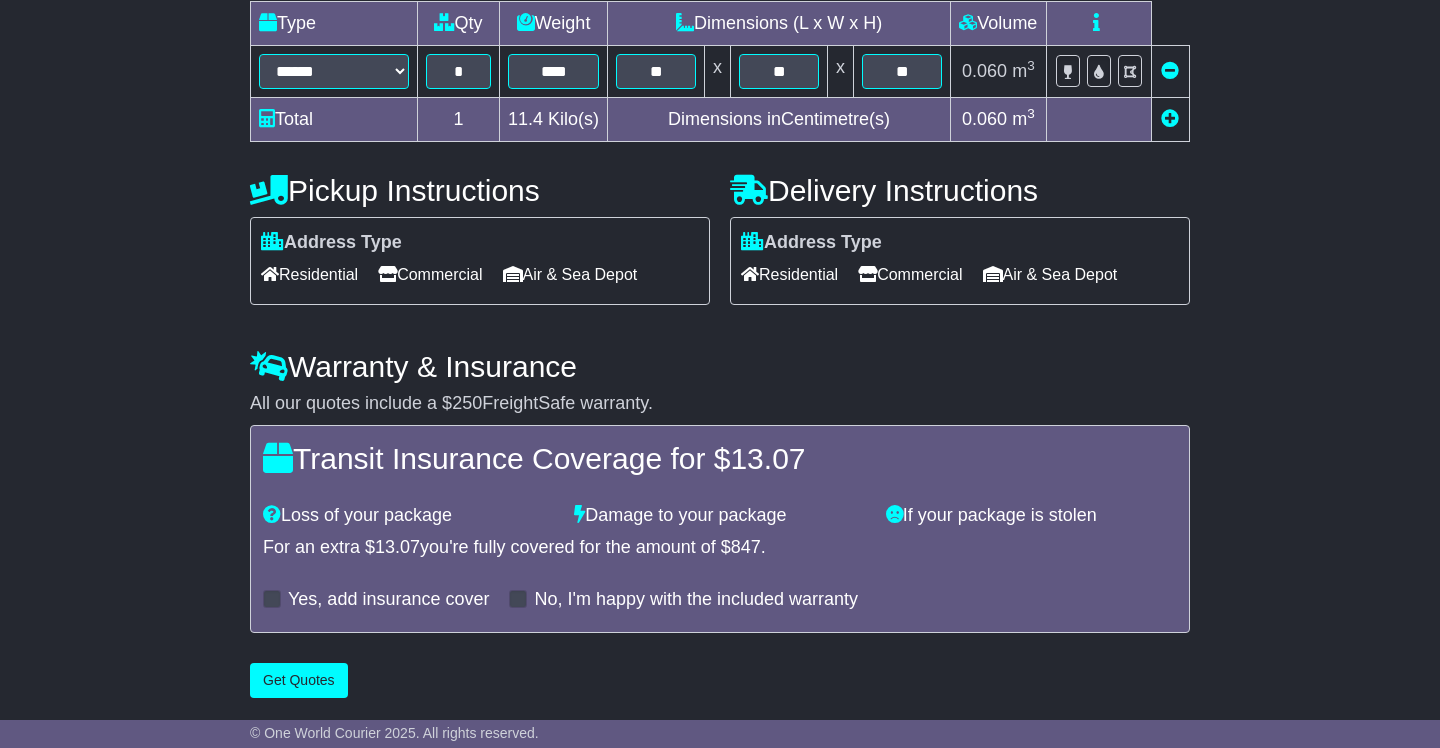 scroll, scrollTop: 0, scrollLeft: 0, axis: both 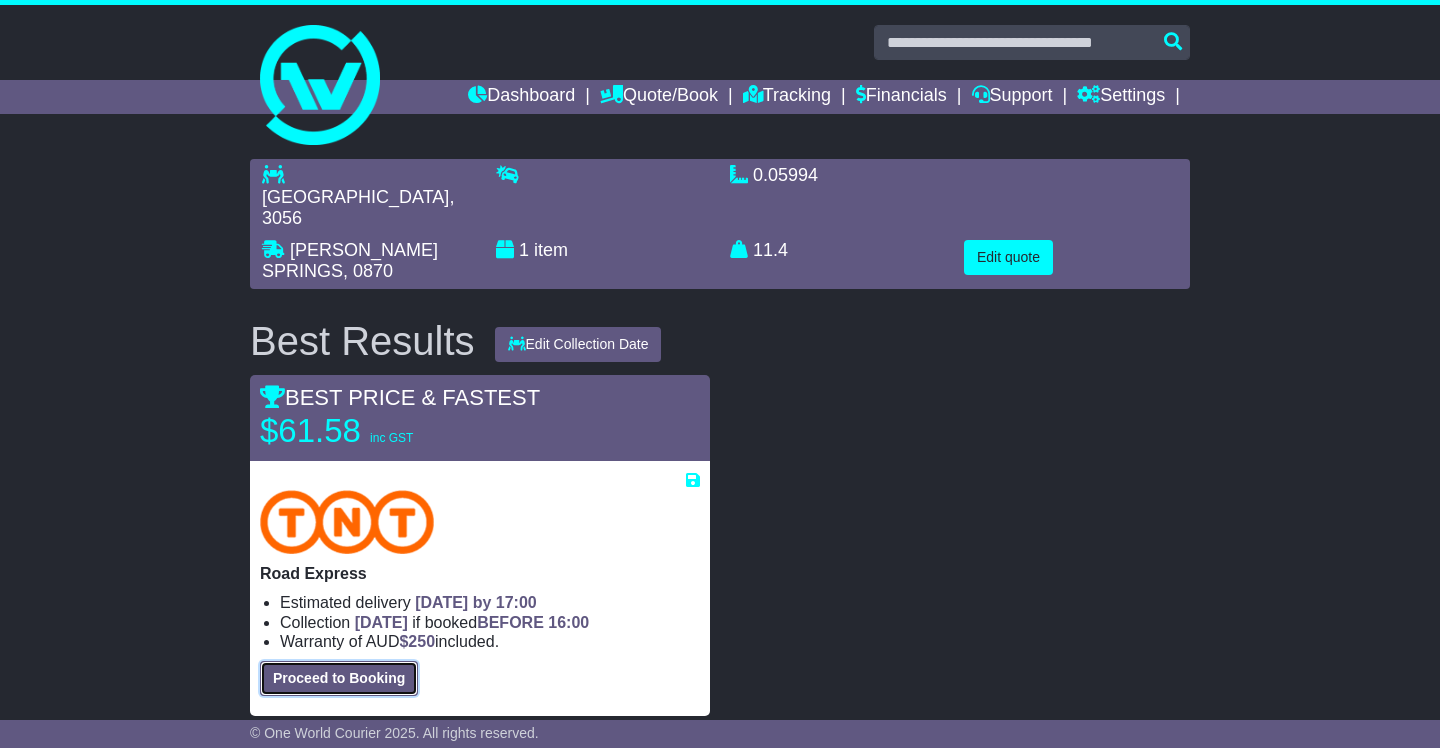 click on "Proceed to Booking" at bounding box center [339, 678] 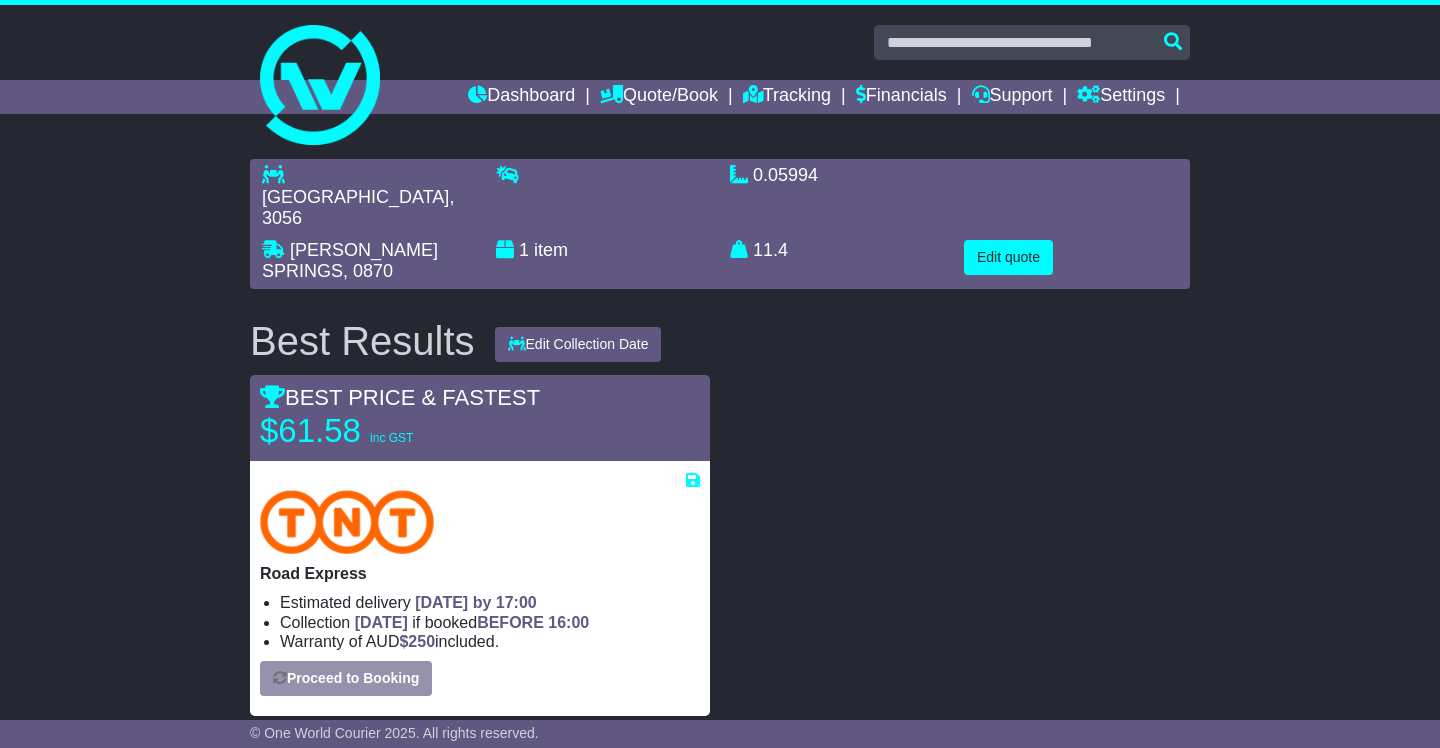 select on "****" 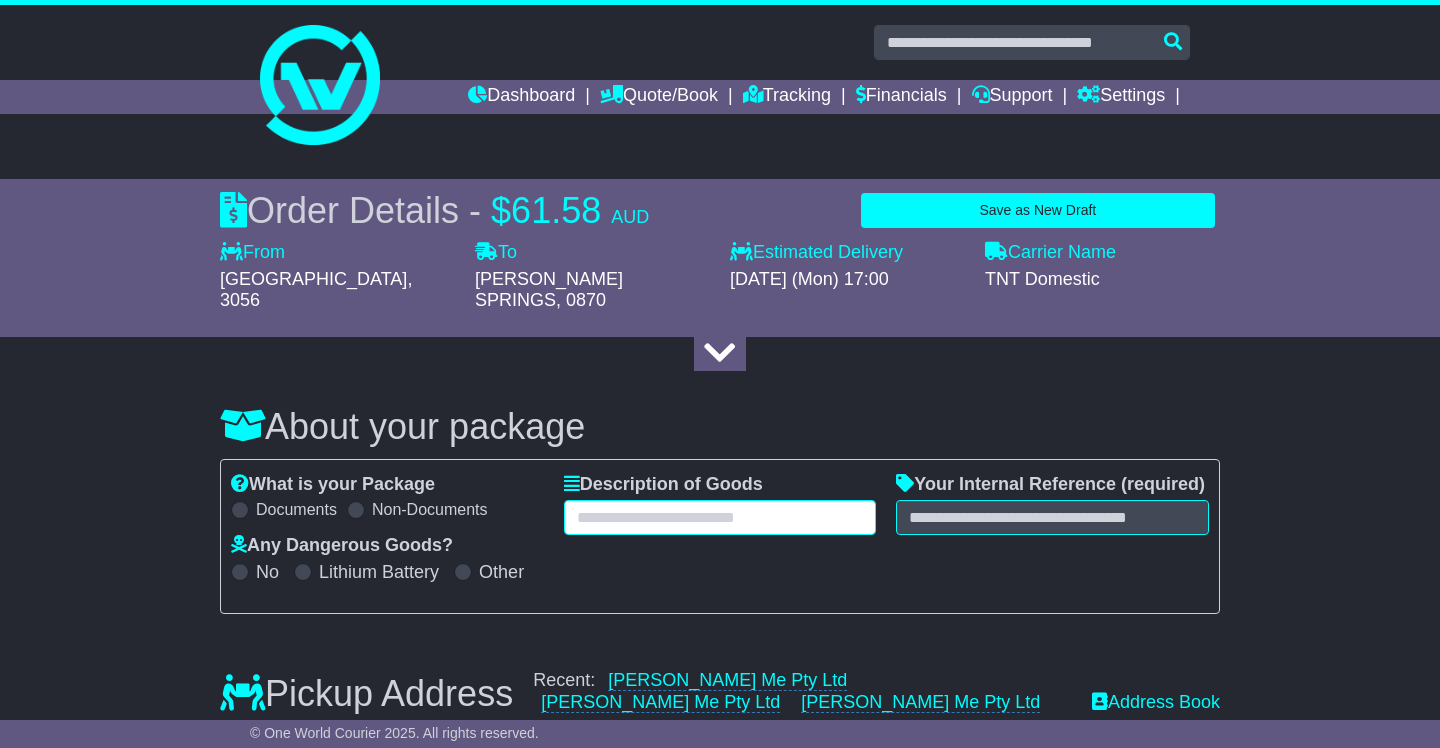 click at bounding box center [720, 517] 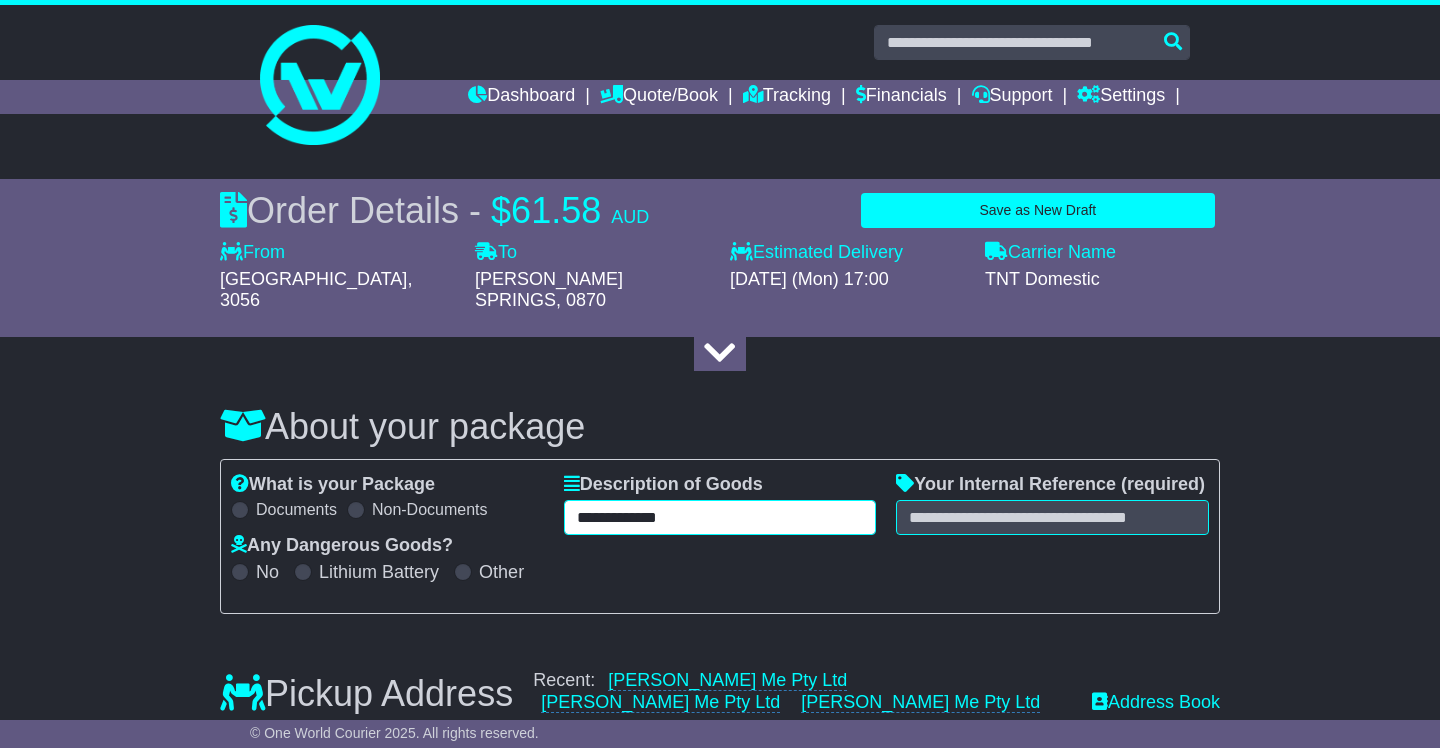 type on "**********" 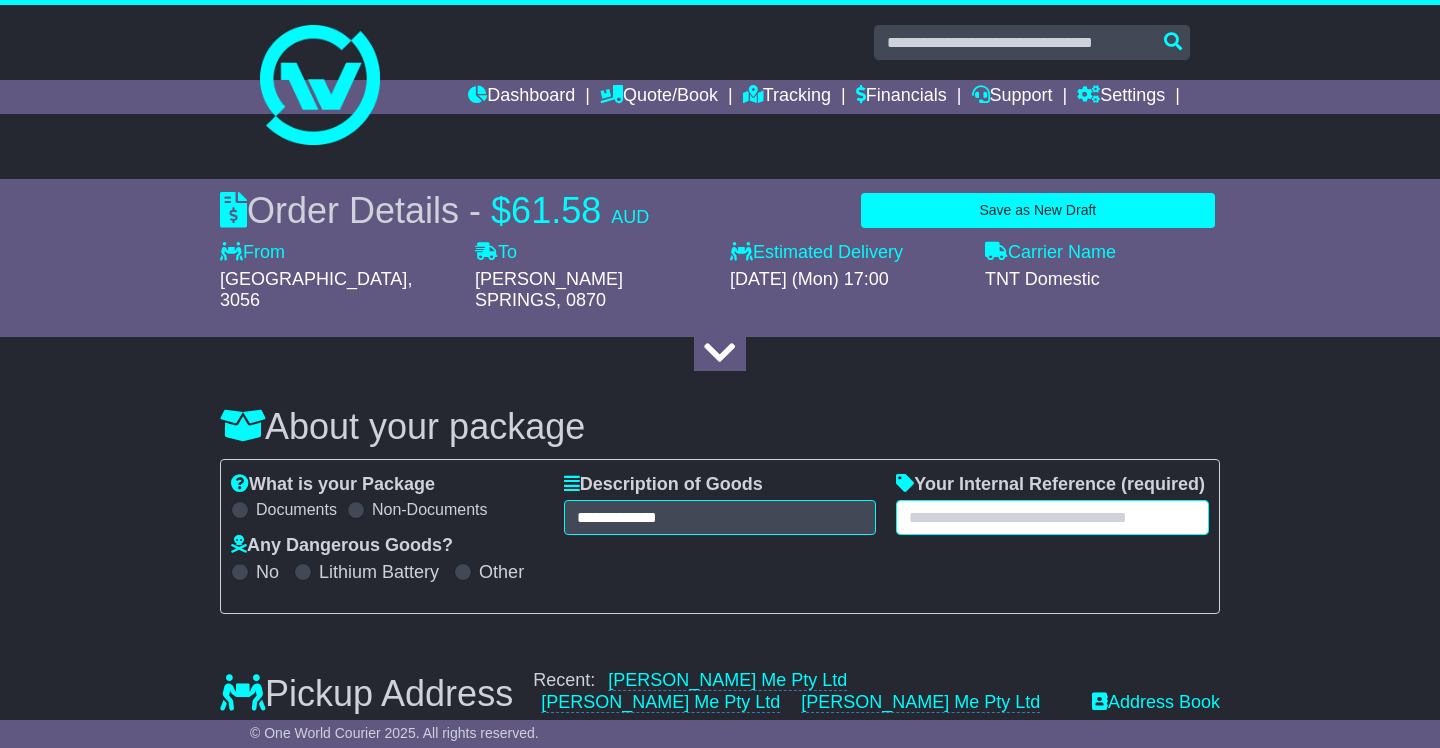 click at bounding box center (1052, 517) 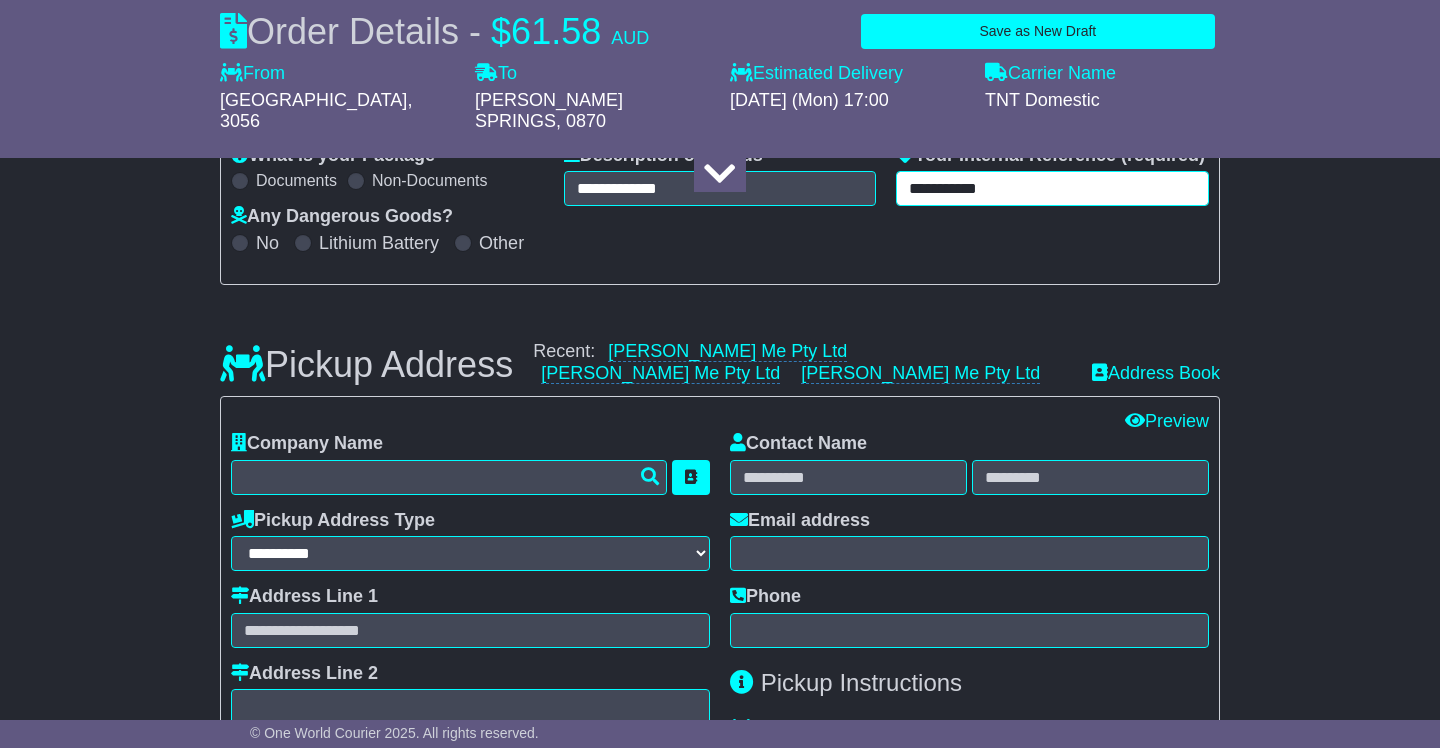 scroll, scrollTop: 331, scrollLeft: 0, axis: vertical 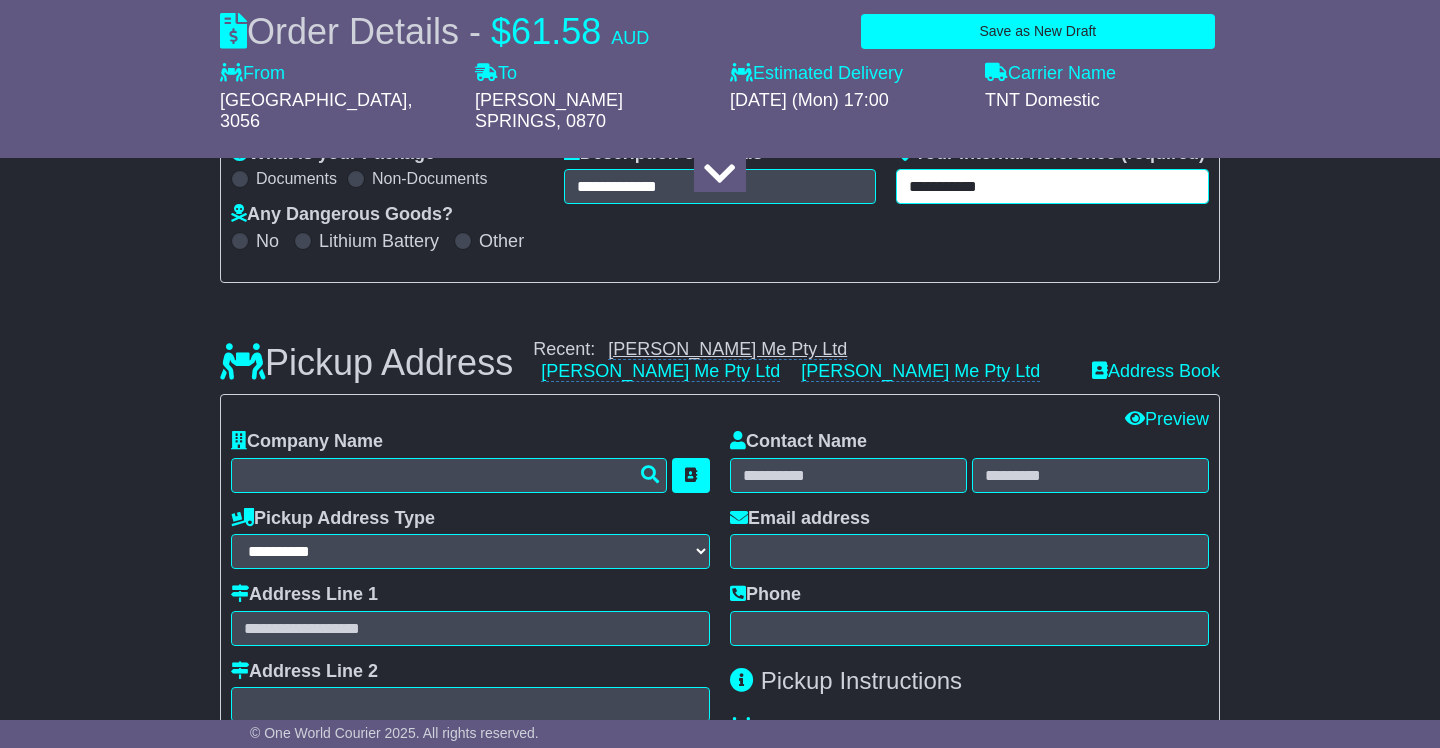 type on "**********" 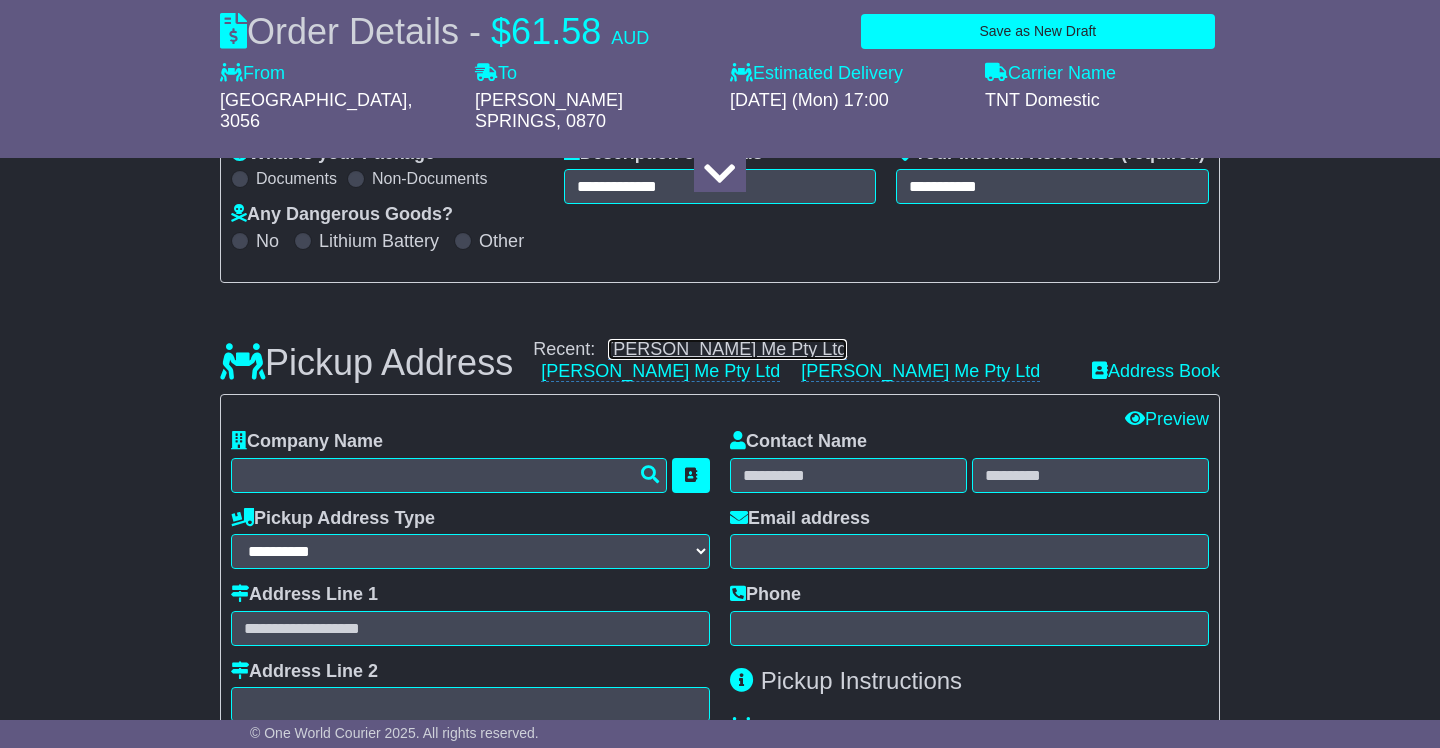 click on "[PERSON_NAME] Me Pty Ltd" at bounding box center [727, 349] 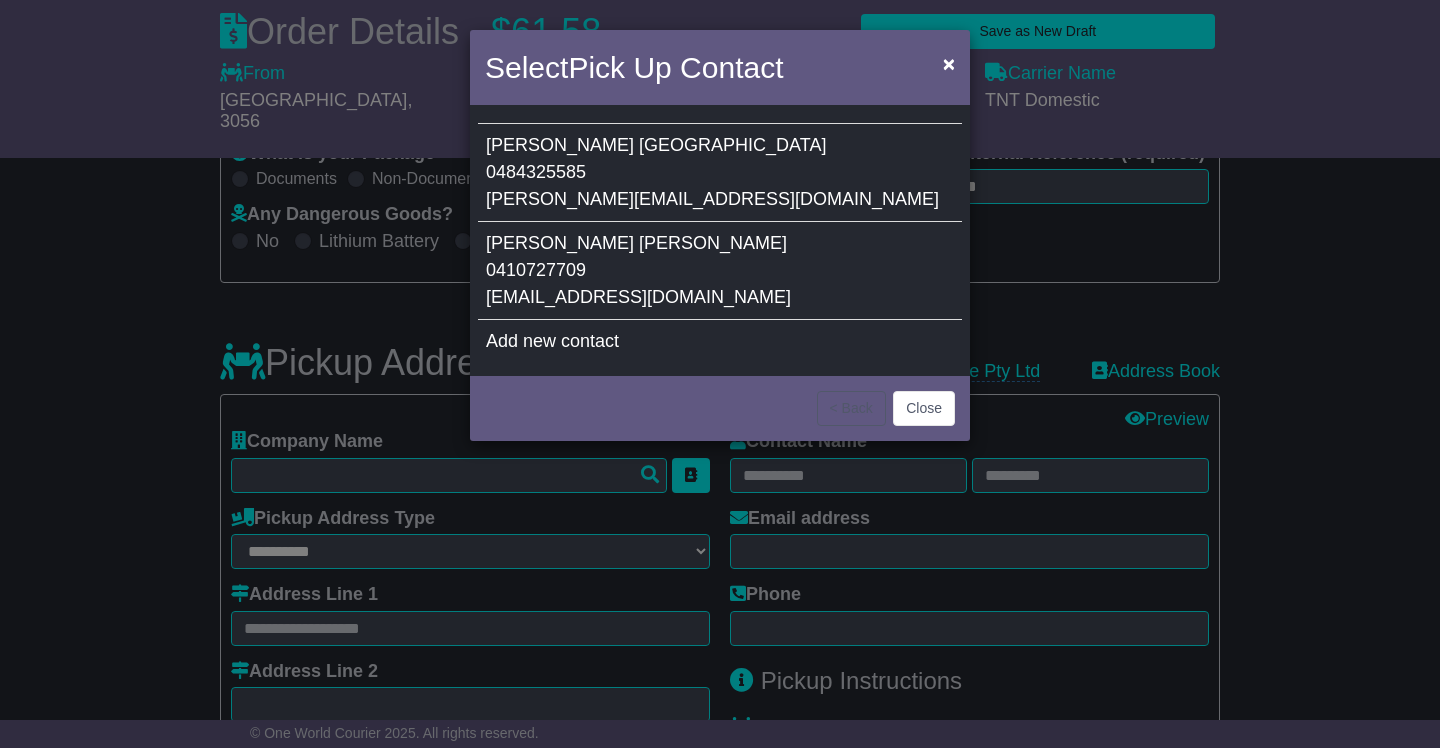 click on "Camilo" at bounding box center [560, 243] 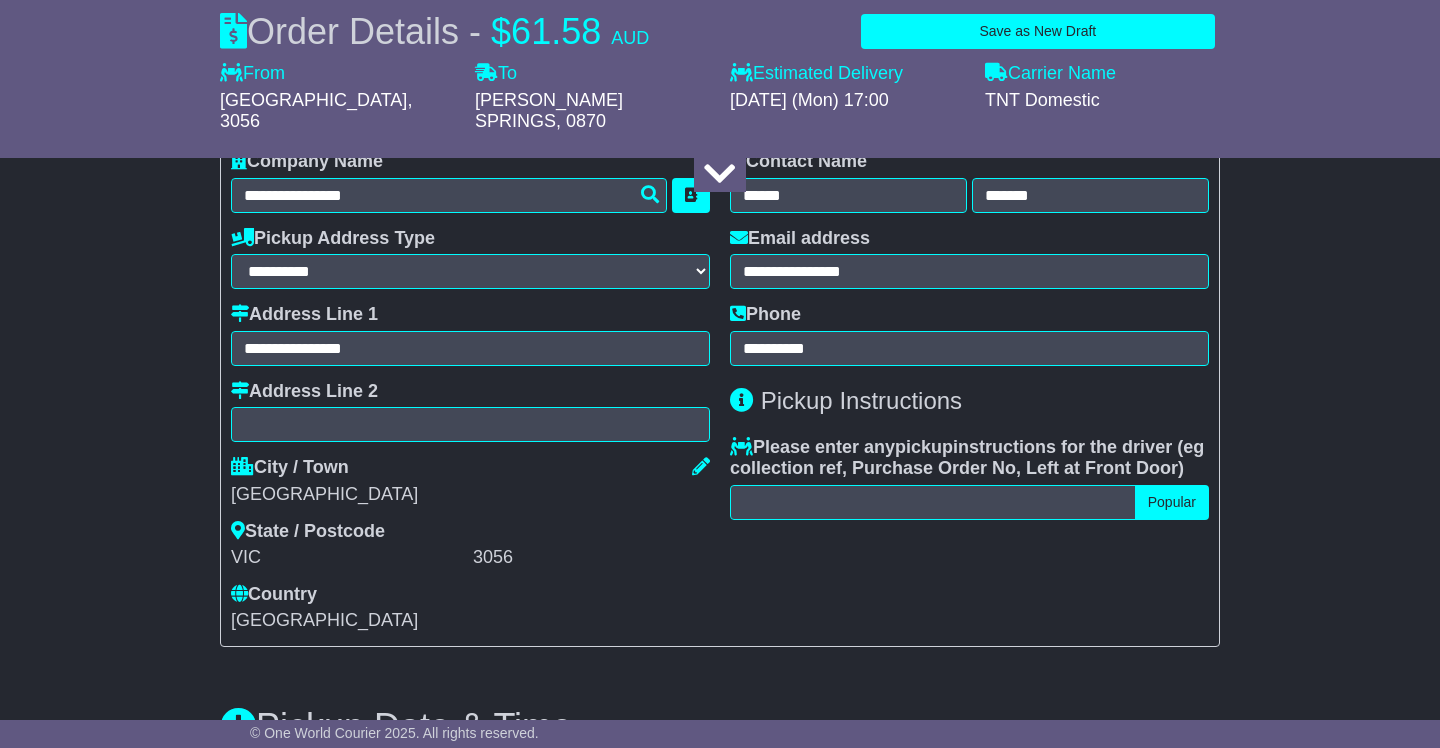 scroll, scrollTop: 612, scrollLeft: 0, axis: vertical 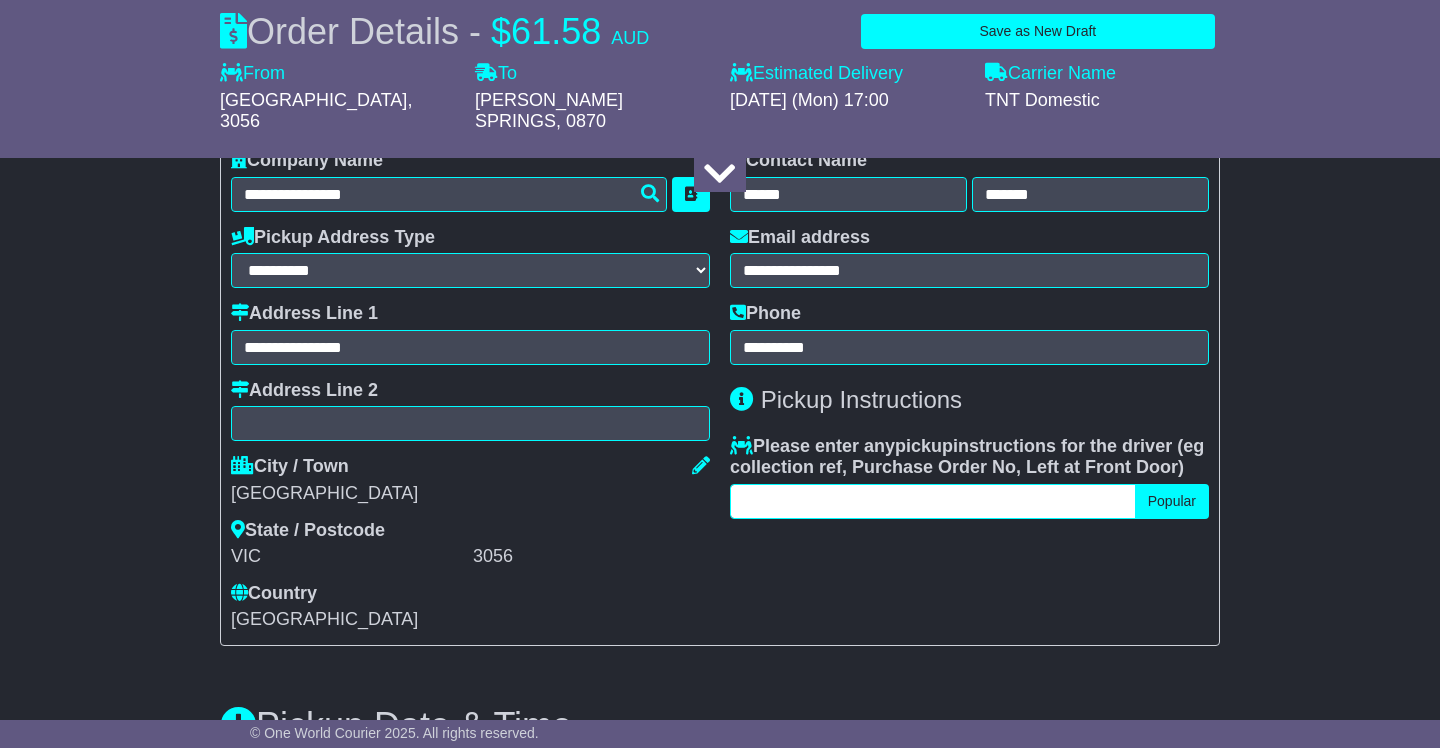 click at bounding box center [933, 501] 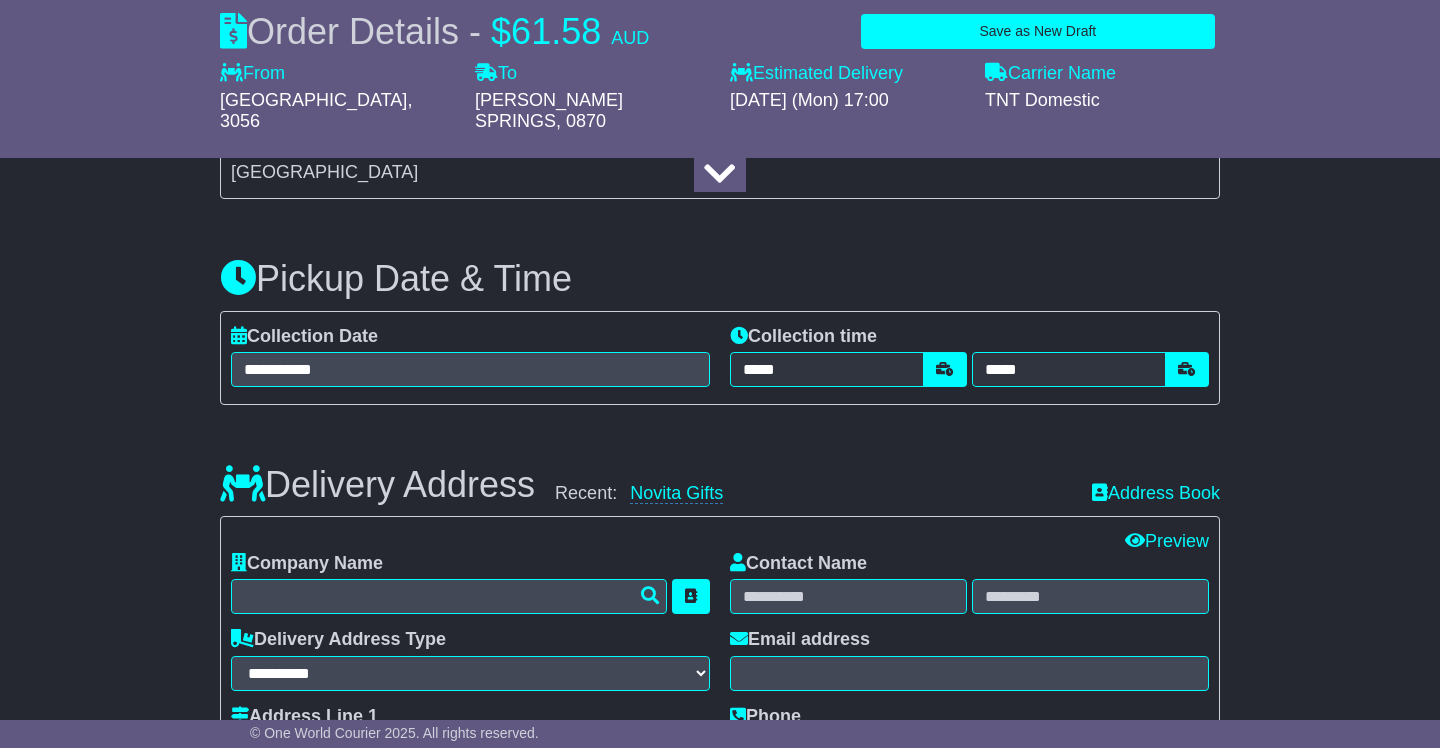 scroll, scrollTop: 1062, scrollLeft: 0, axis: vertical 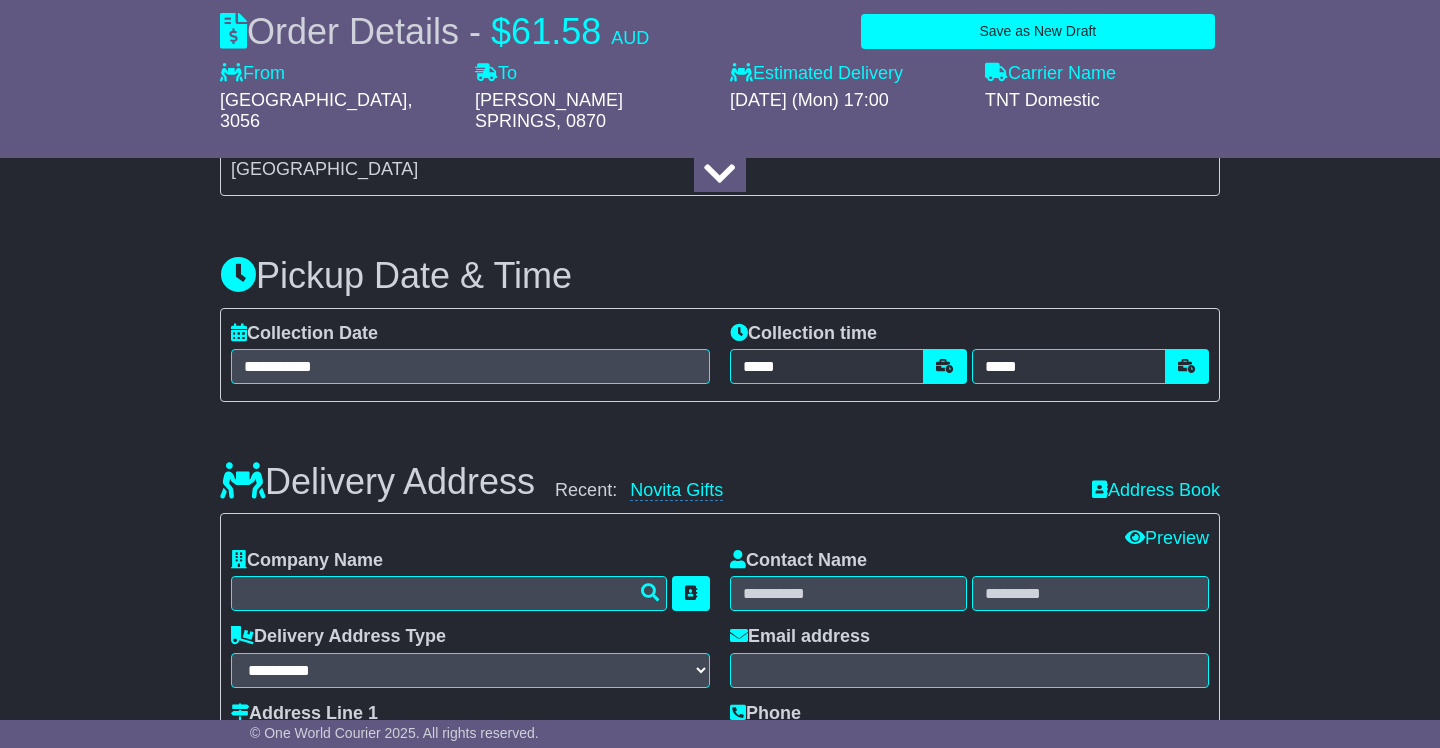type on "**********" 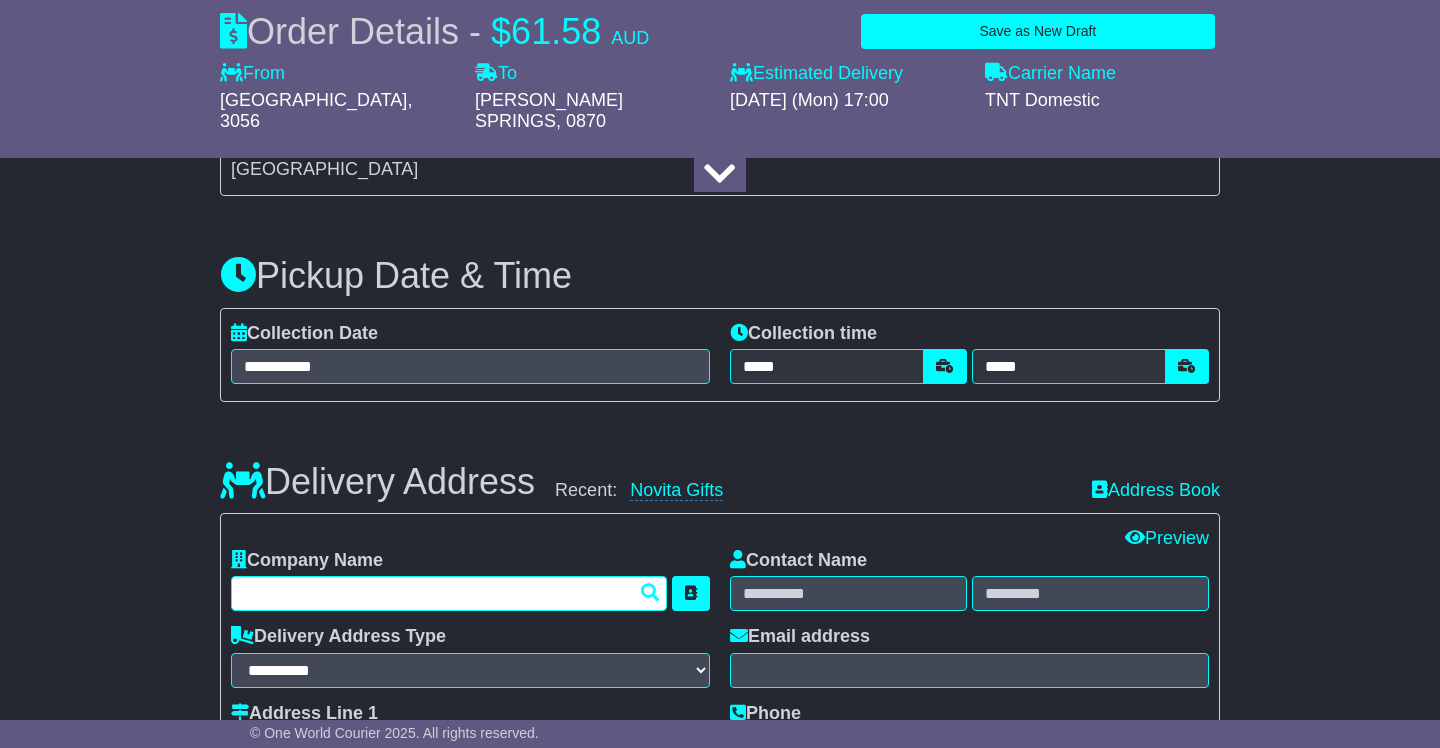 click at bounding box center (449, 593) 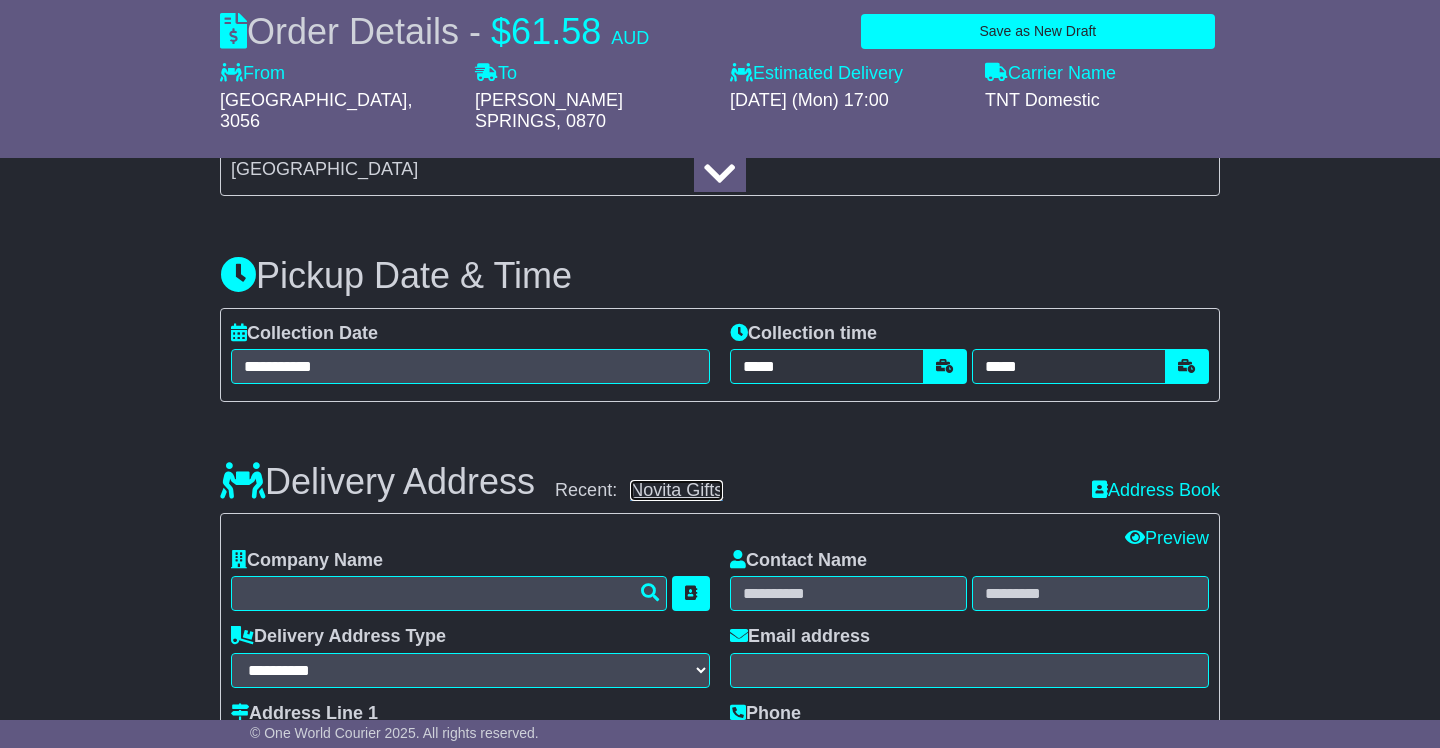 click on "Novita Gifts" at bounding box center [676, 490] 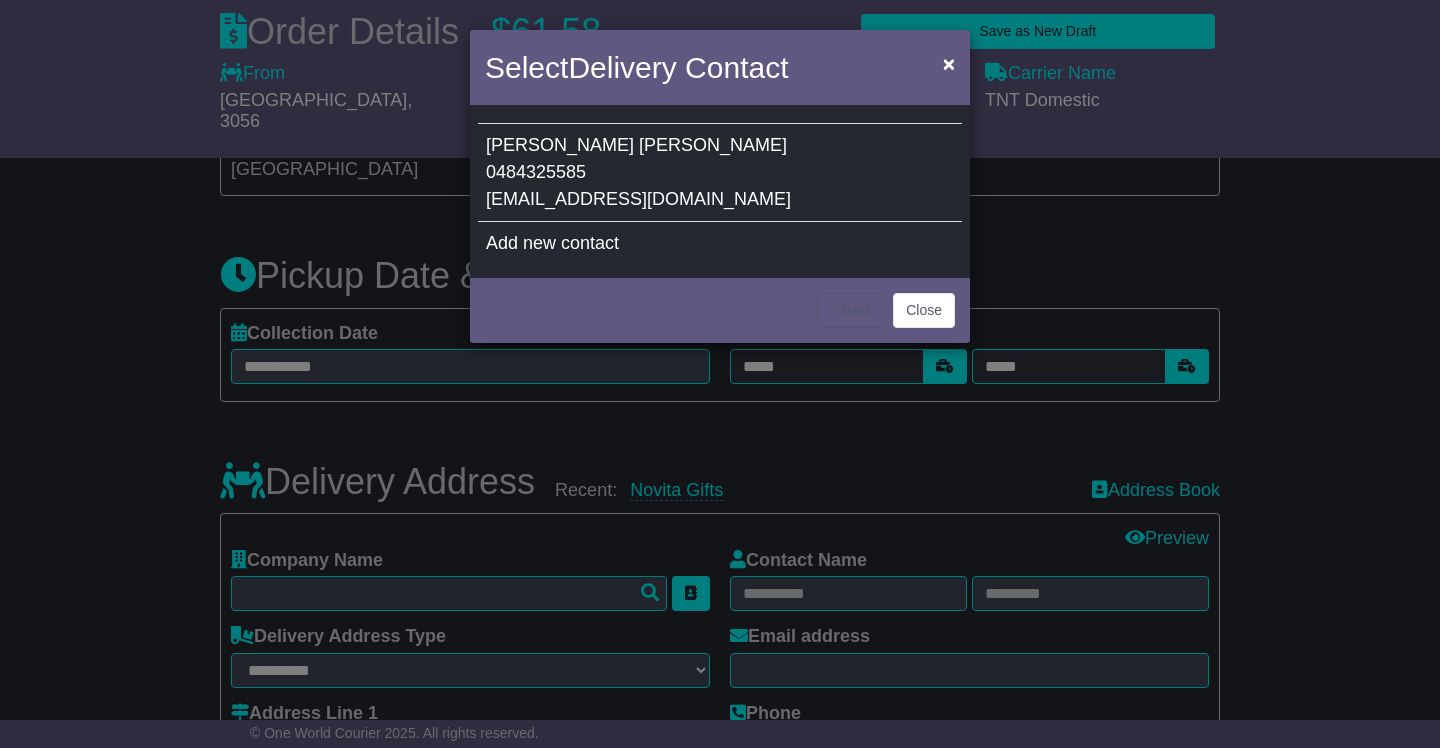 click on "0484325585" at bounding box center [536, 172] 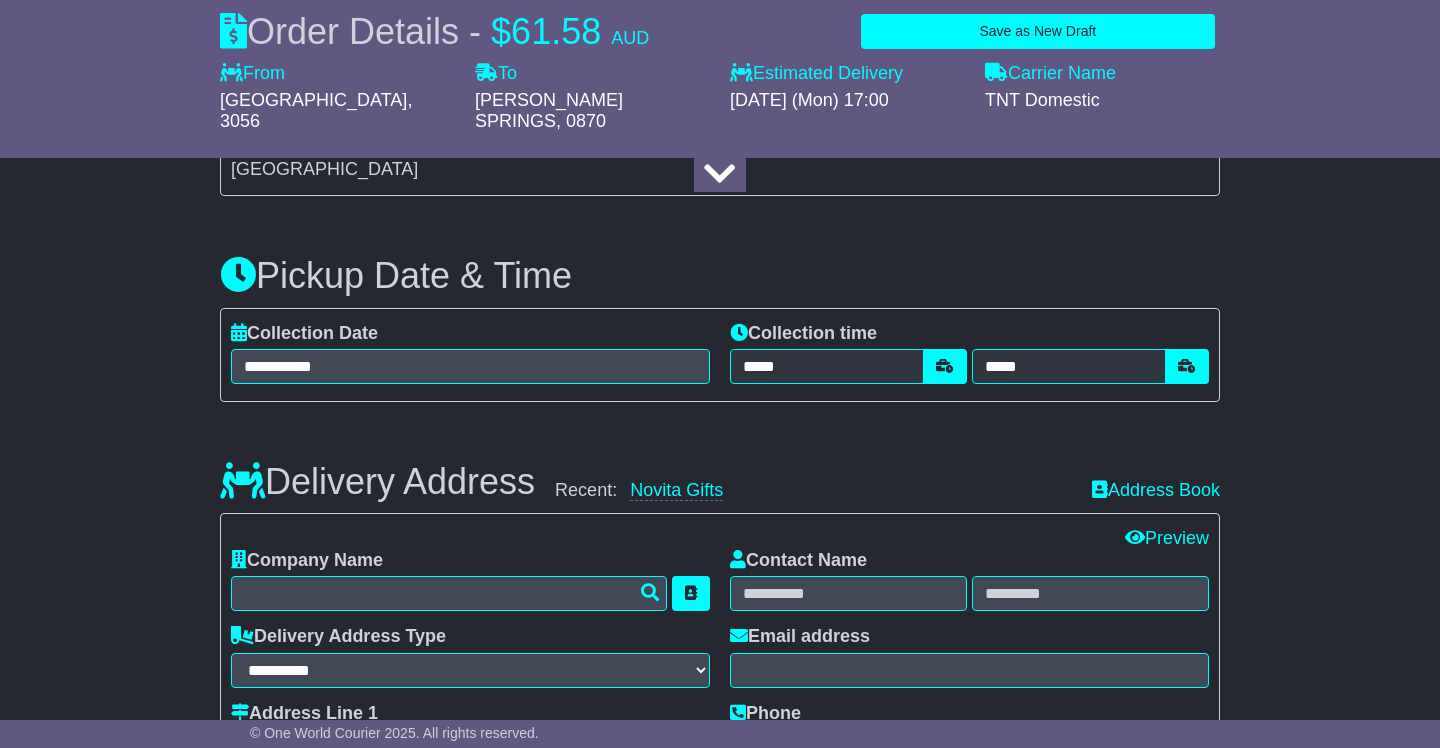 type on "**********" 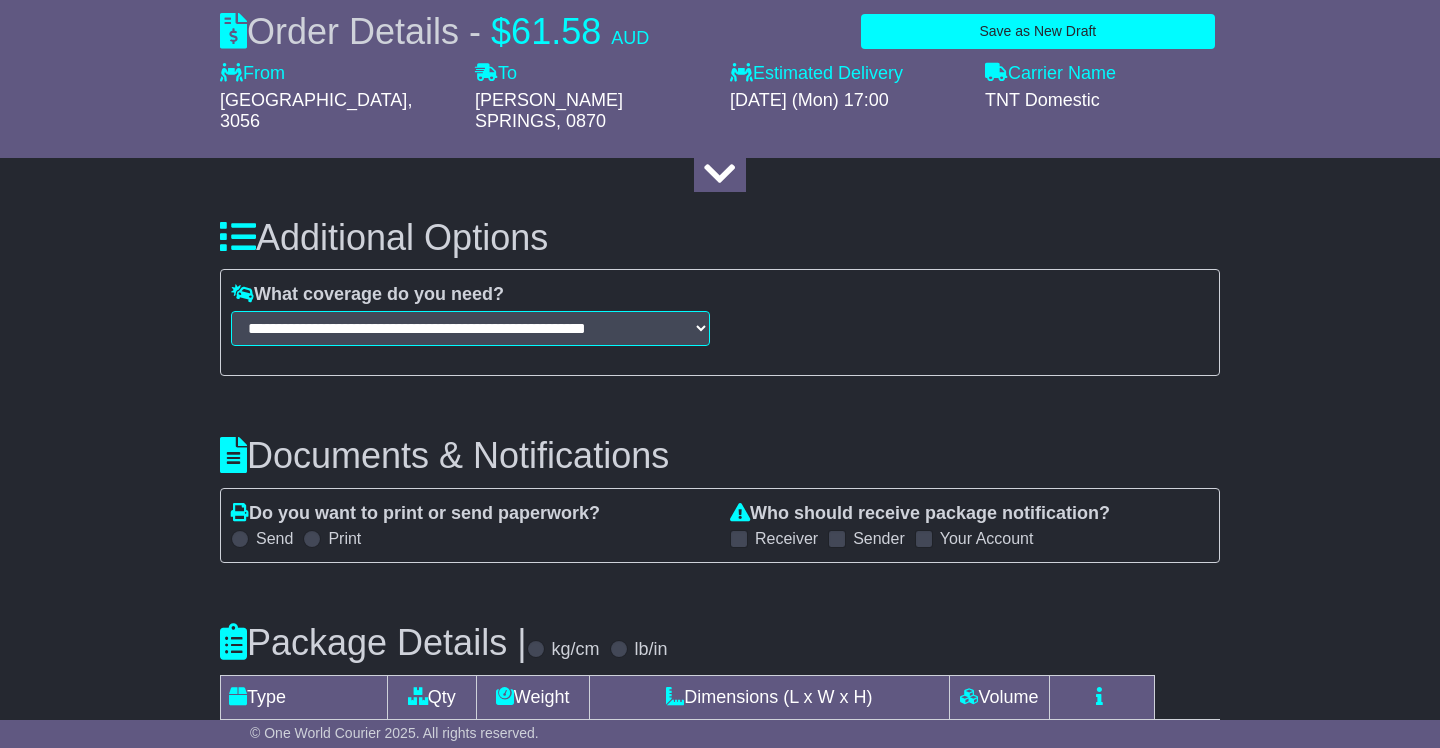 scroll, scrollTop: 1965, scrollLeft: 0, axis: vertical 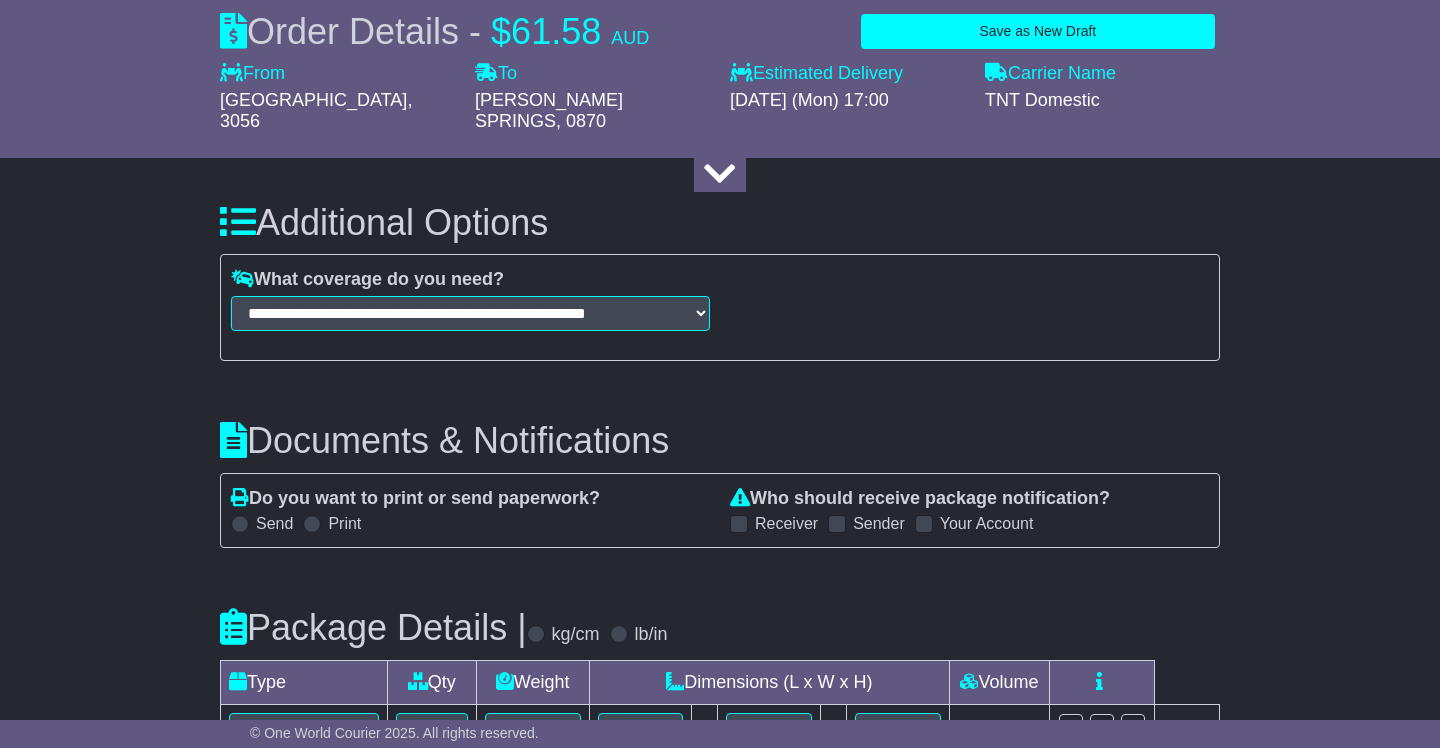 click at bounding box center (837, 524) 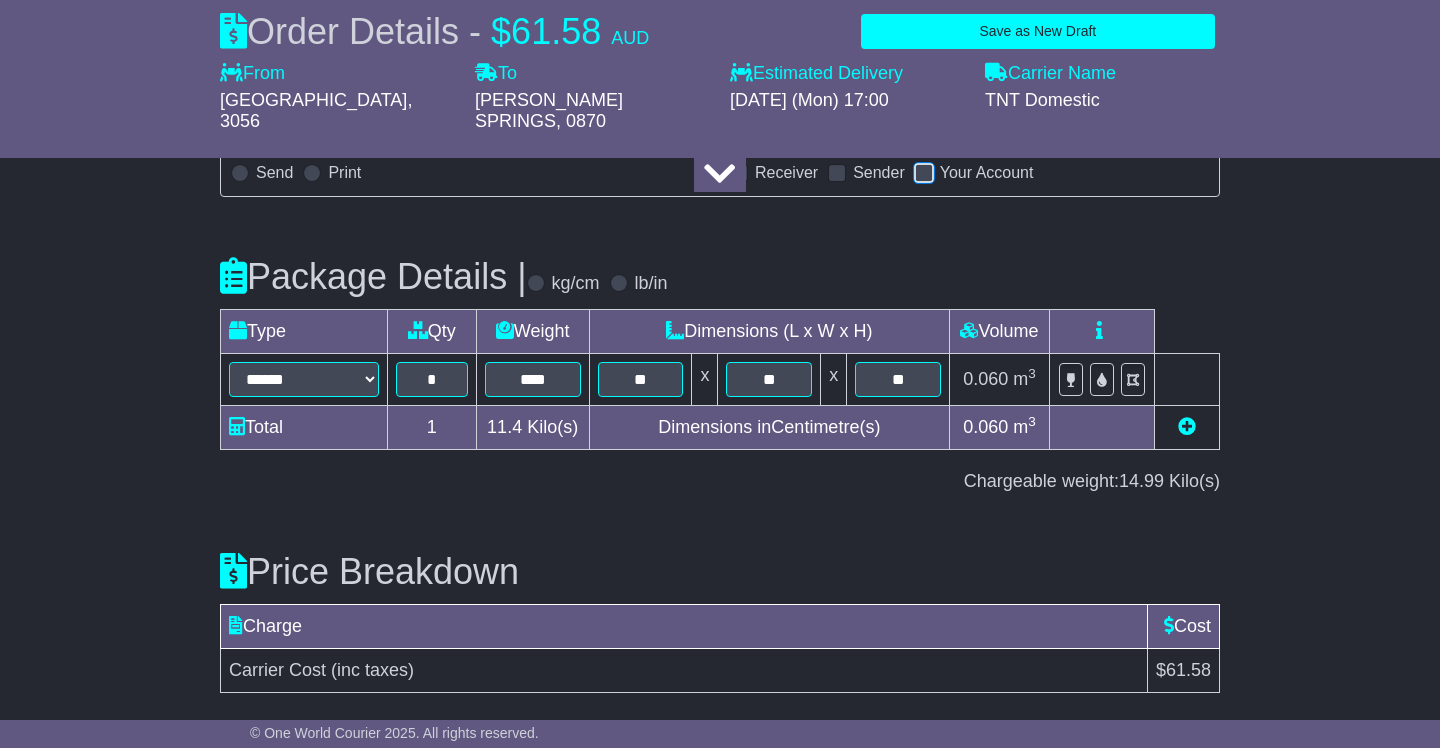 scroll, scrollTop: 2366, scrollLeft: 0, axis: vertical 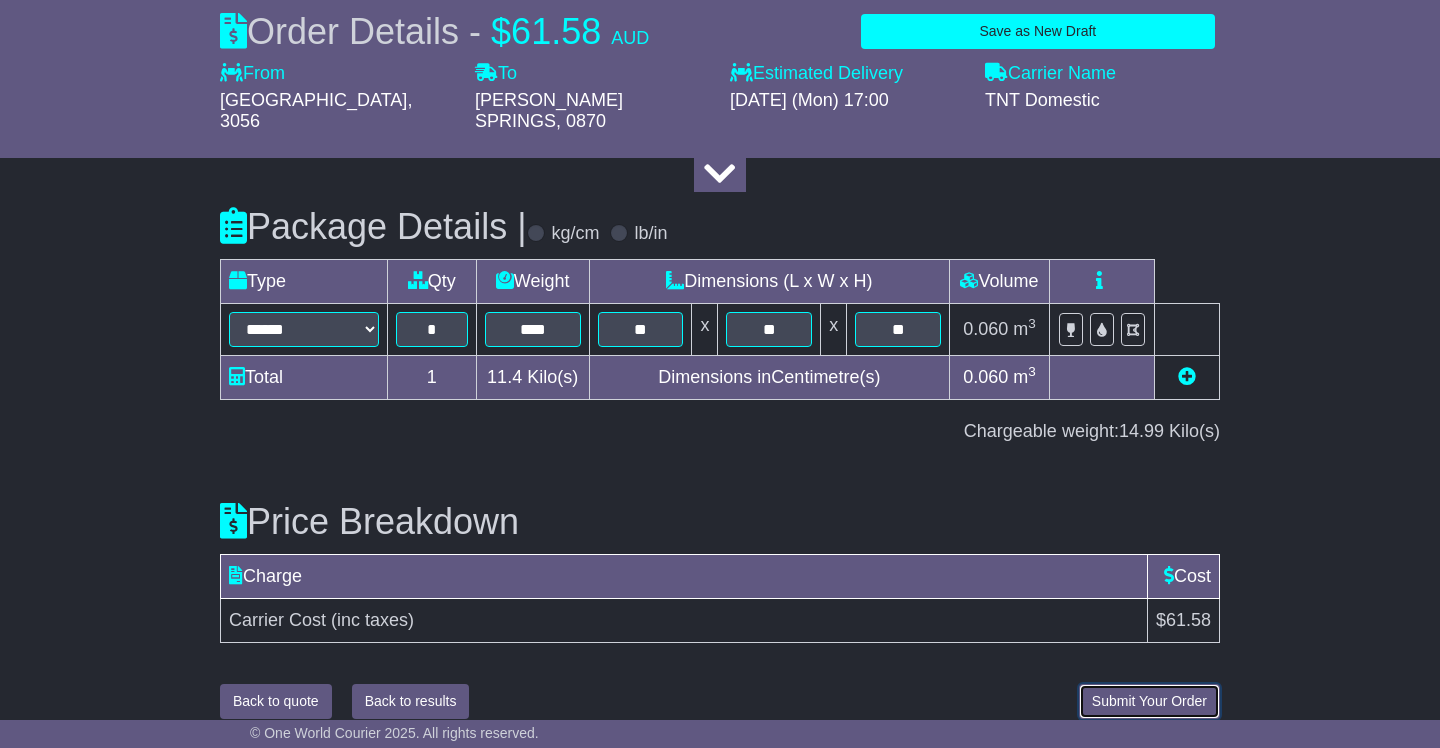 click on "Submit Your Order" at bounding box center (1149, 701) 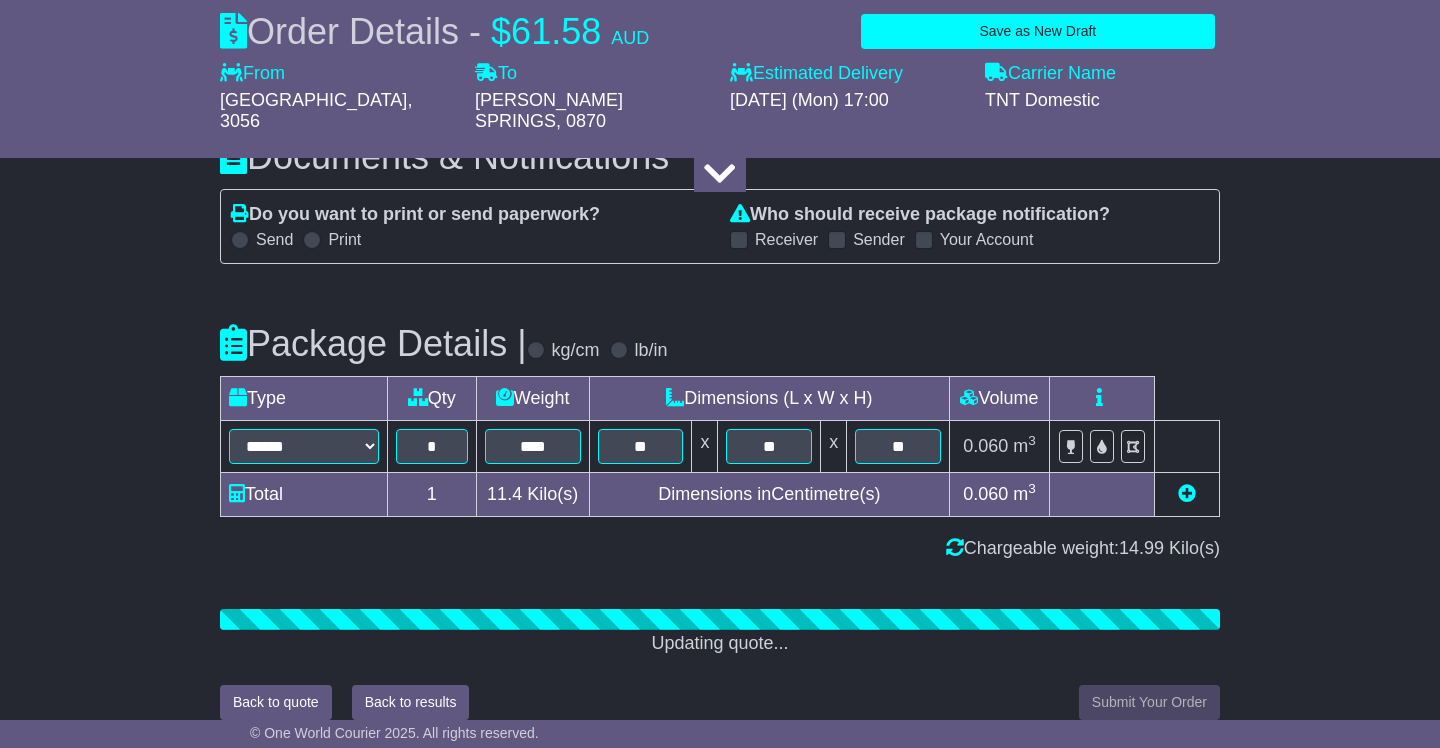 scroll, scrollTop: 2366, scrollLeft: 0, axis: vertical 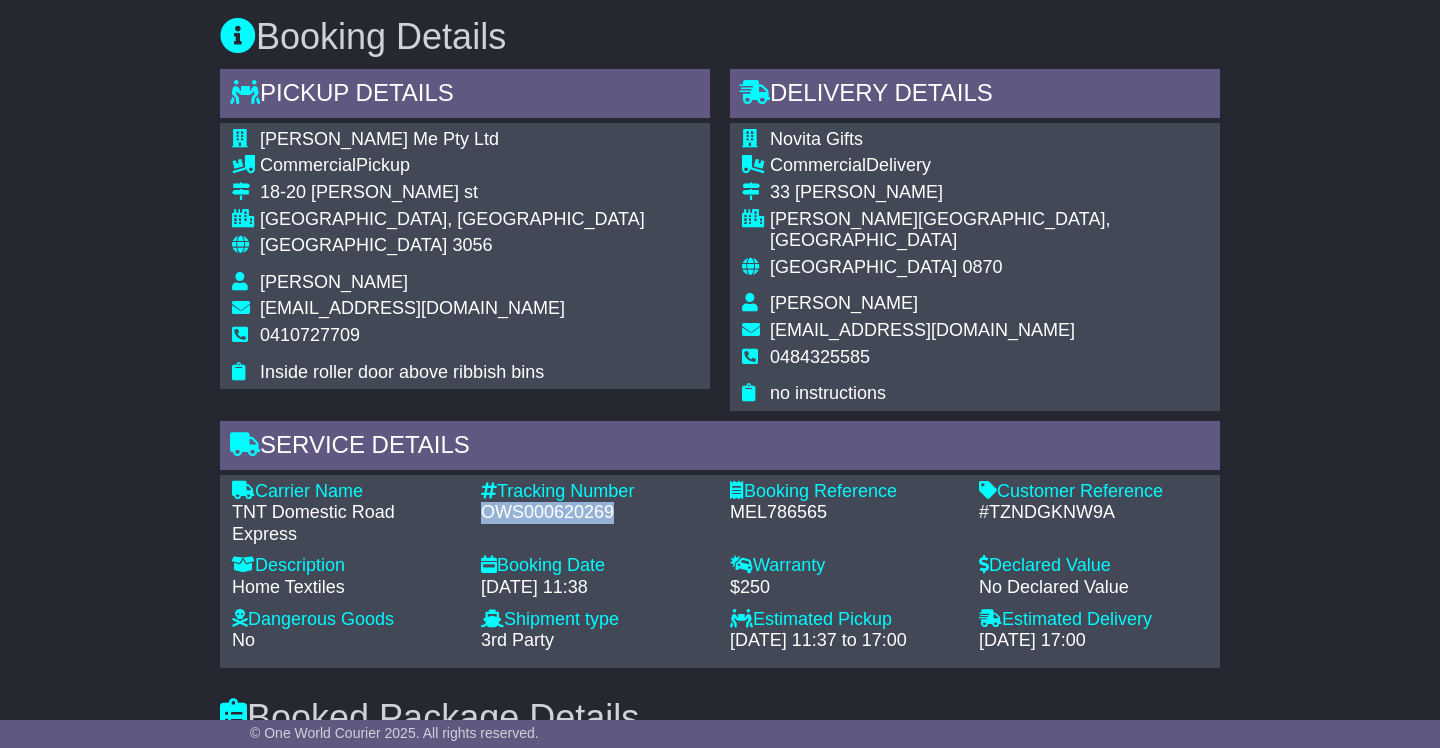 drag, startPoint x: 627, startPoint y: 494, endPoint x: 483, endPoint y: 493, distance: 144.00348 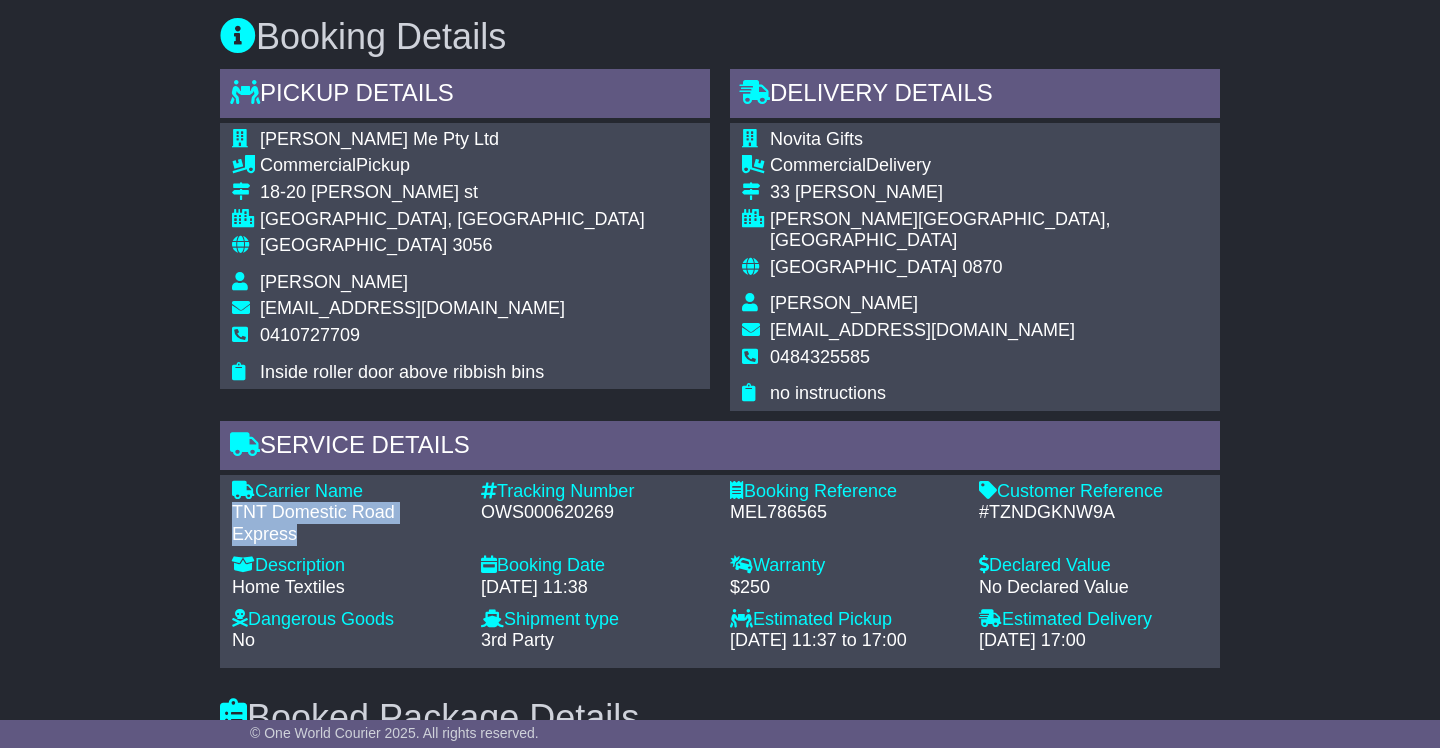 drag, startPoint x: 457, startPoint y: 488, endPoint x: 233, endPoint y: 499, distance: 224.26993 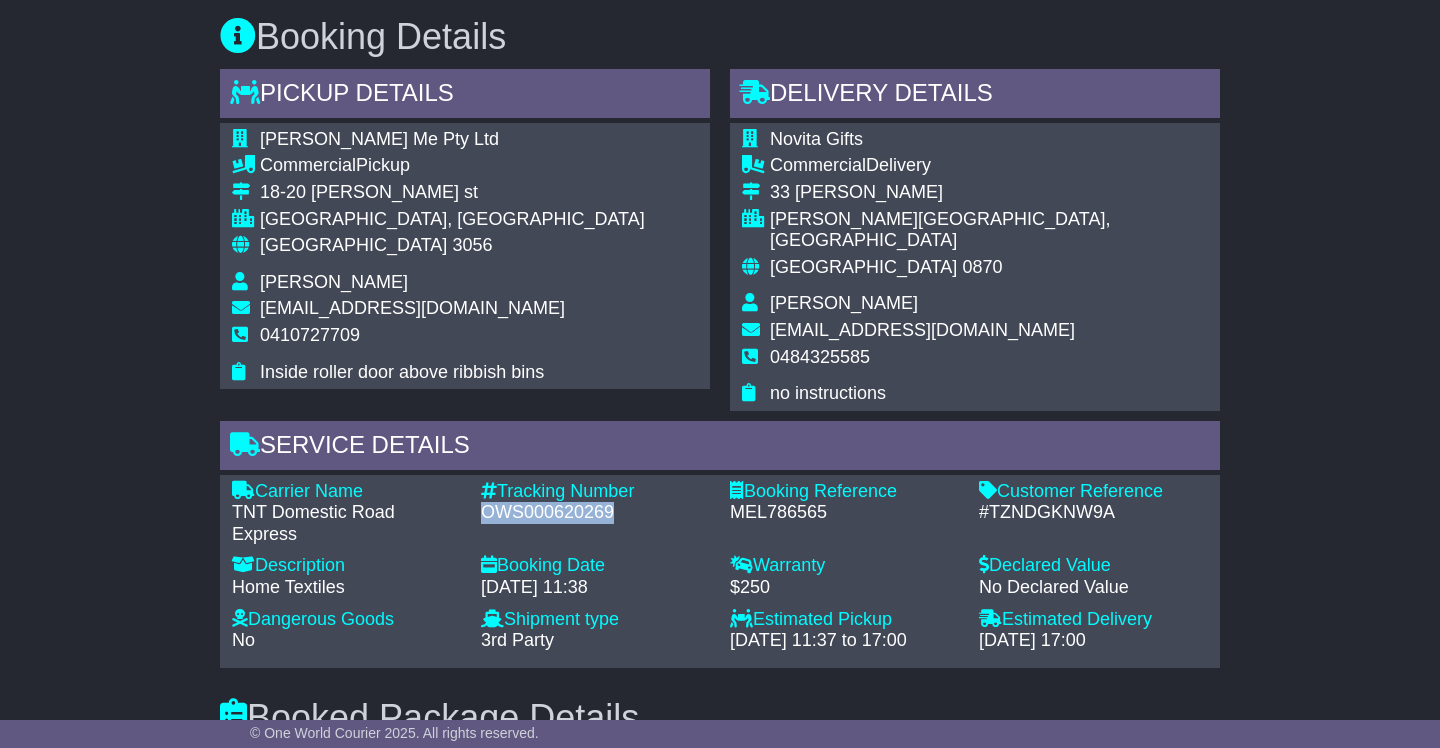 drag, startPoint x: 634, startPoint y: 485, endPoint x: 484, endPoint y: 487, distance: 150.01334 